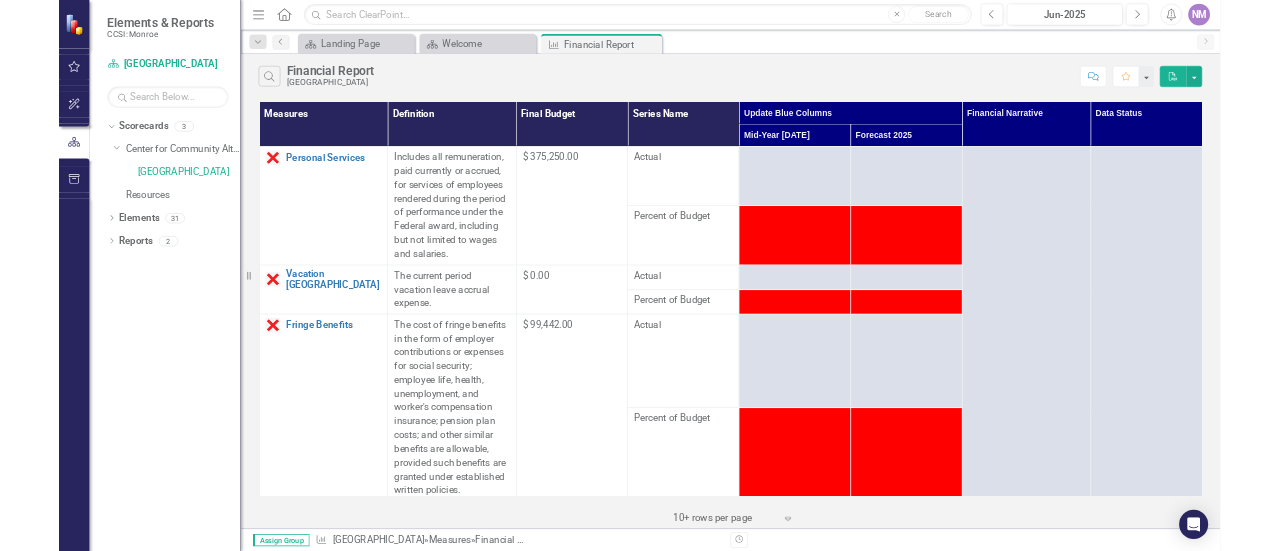 scroll, scrollTop: 0, scrollLeft: 0, axis: both 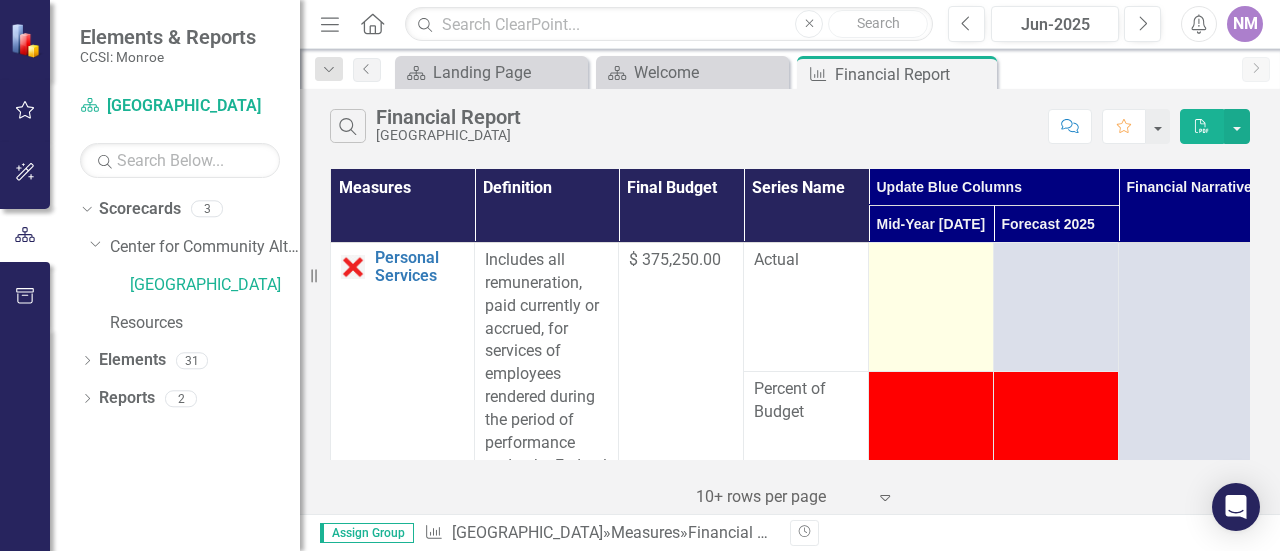 click at bounding box center [931, 307] 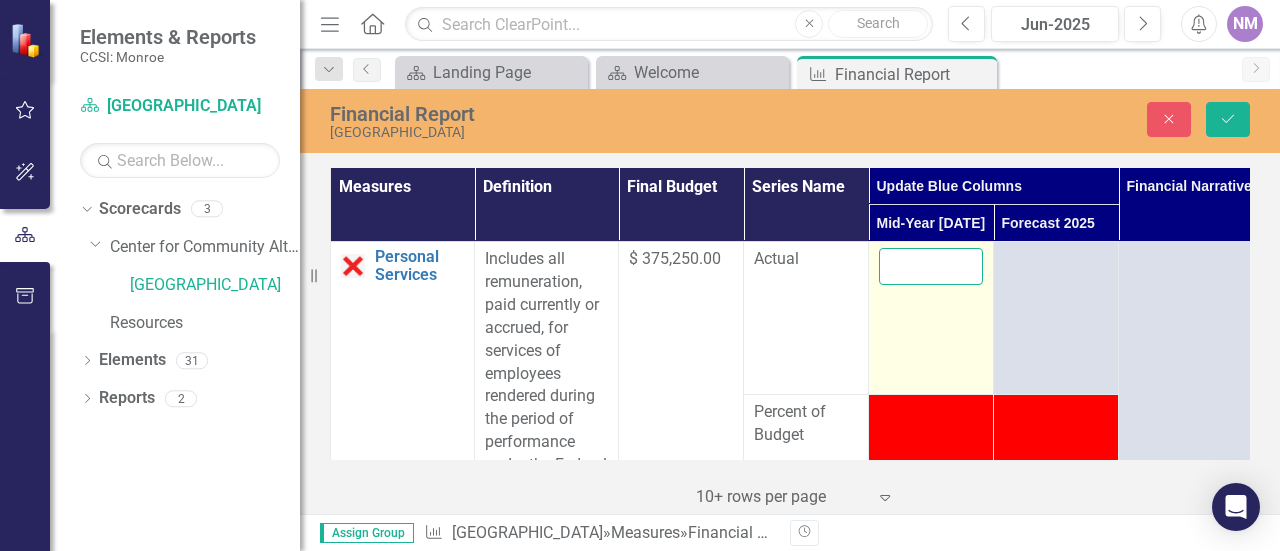 click at bounding box center [931, 266] 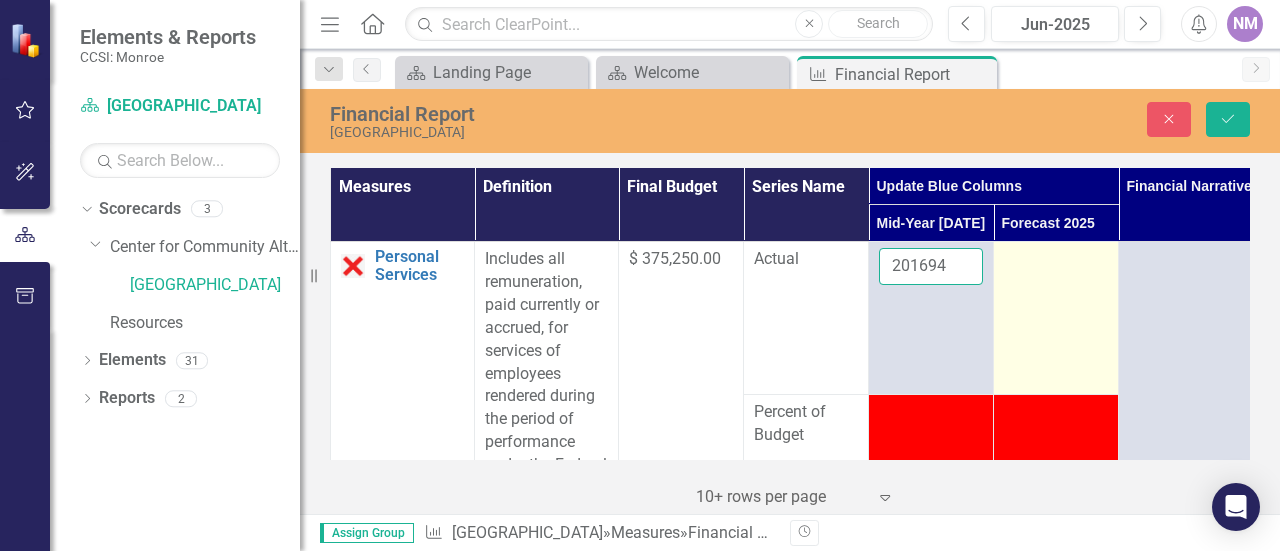 type on "201694" 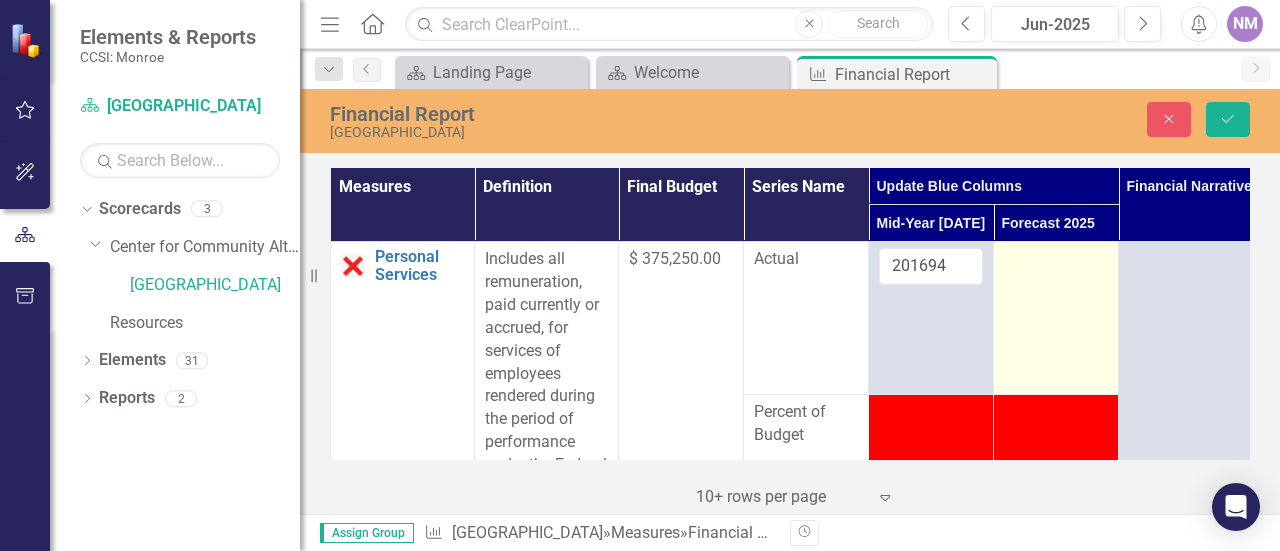 click at bounding box center (1056, 318) 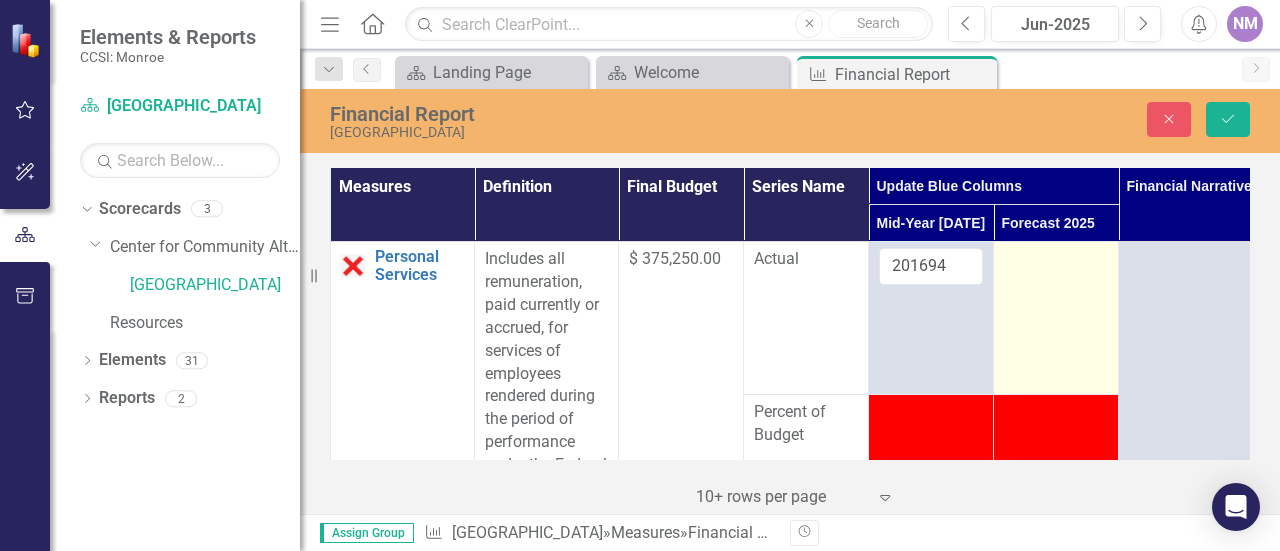 click at bounding box center [1056, 260] 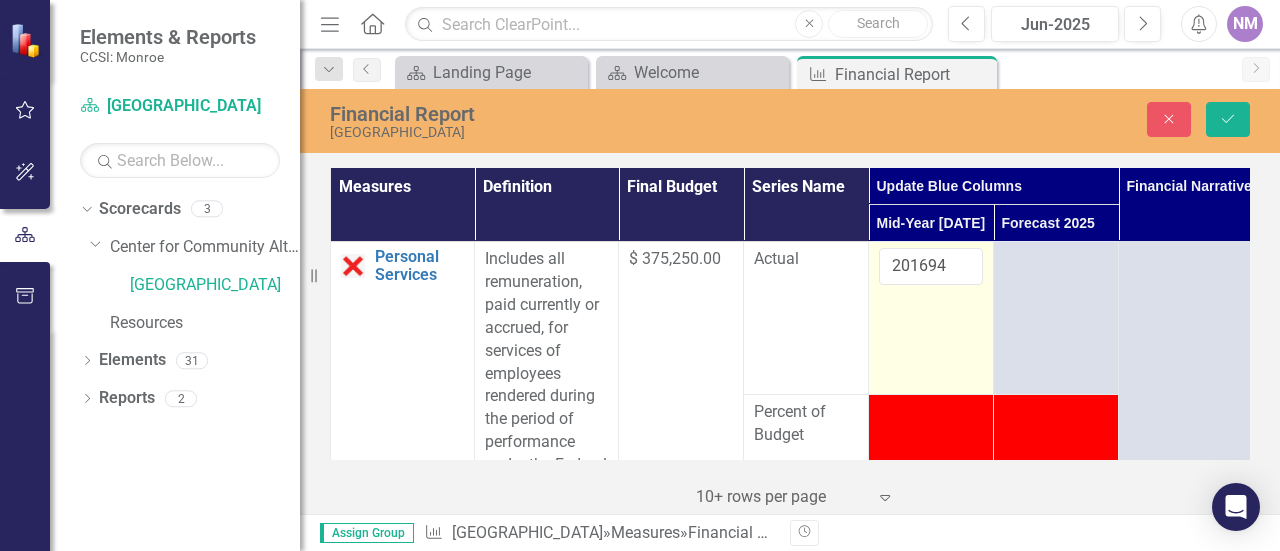 click on "201694" at bounding box center (931, 318) 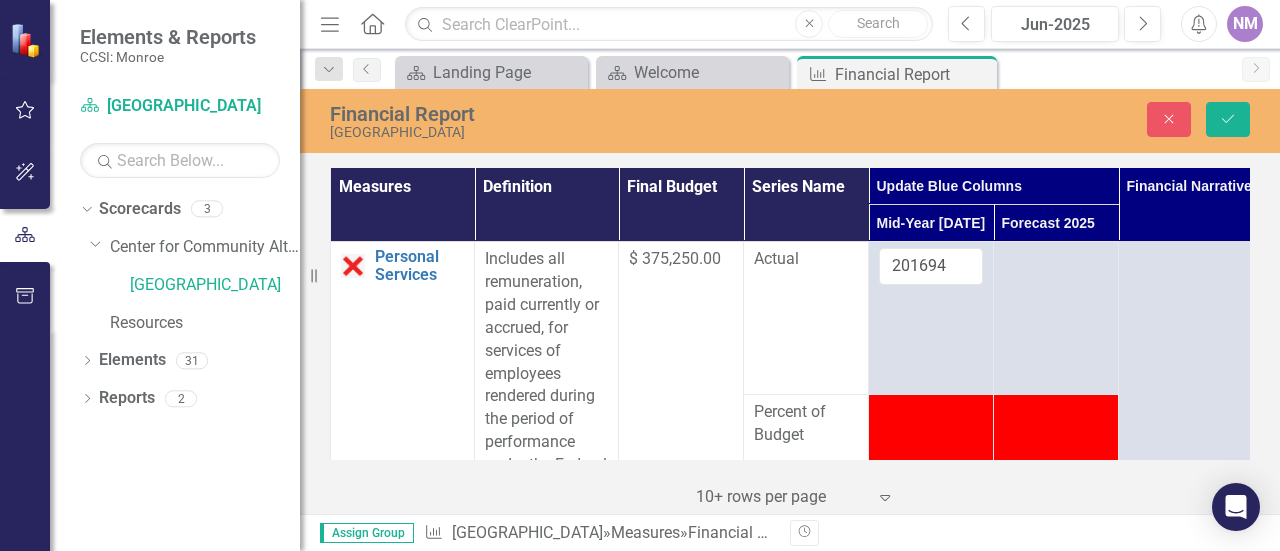 click at bounding box center (931, 413) 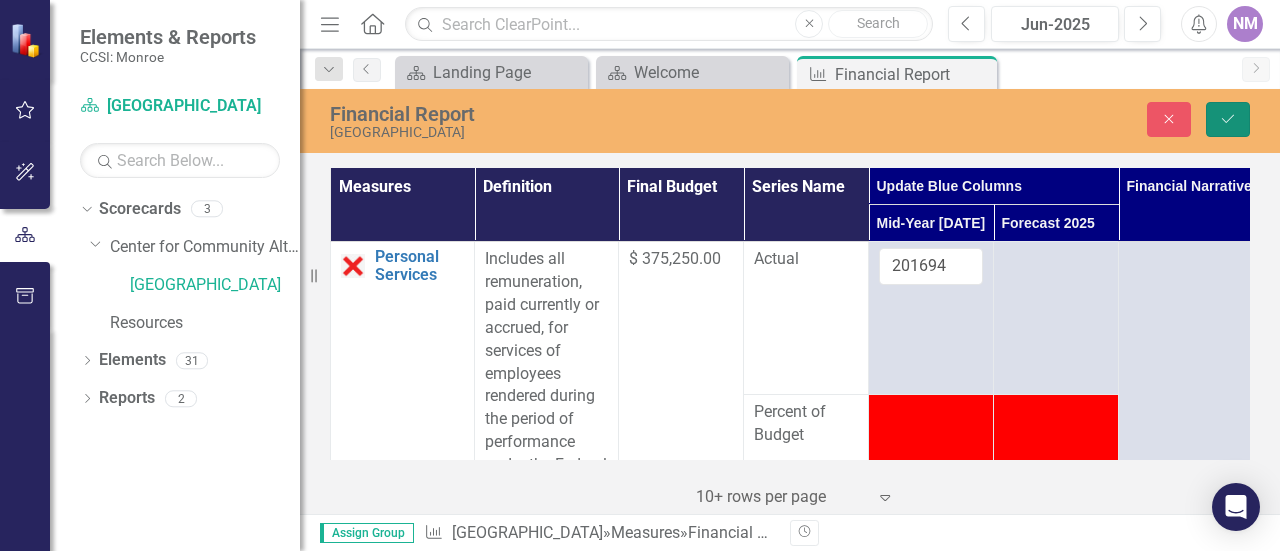 click on "Save" at bounding box center [1228, 119] 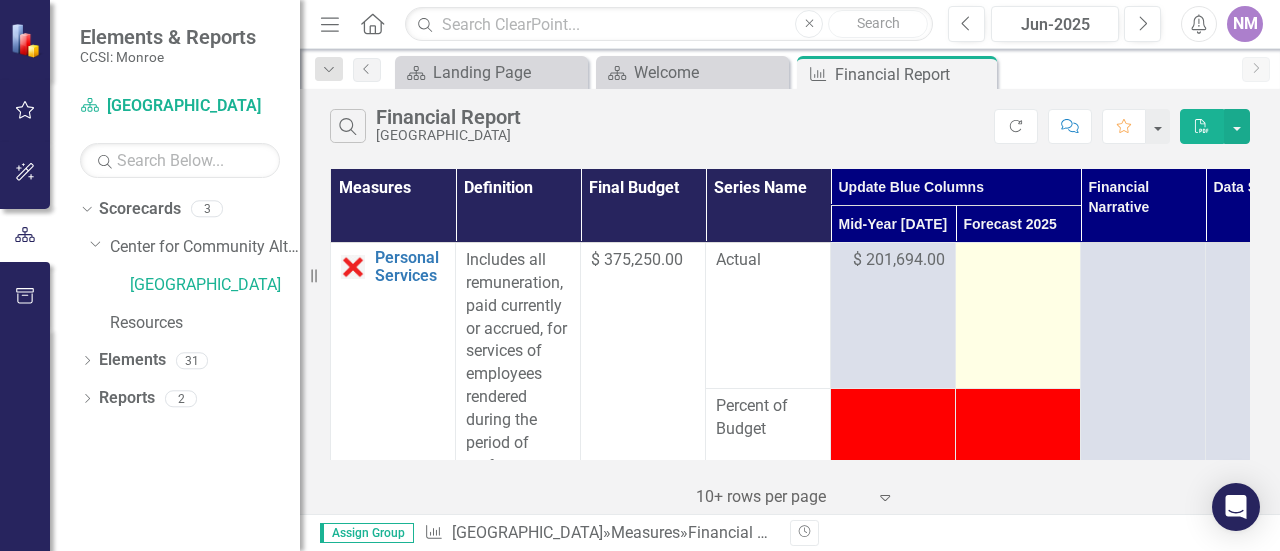 click at bounding box center [1018, 316] 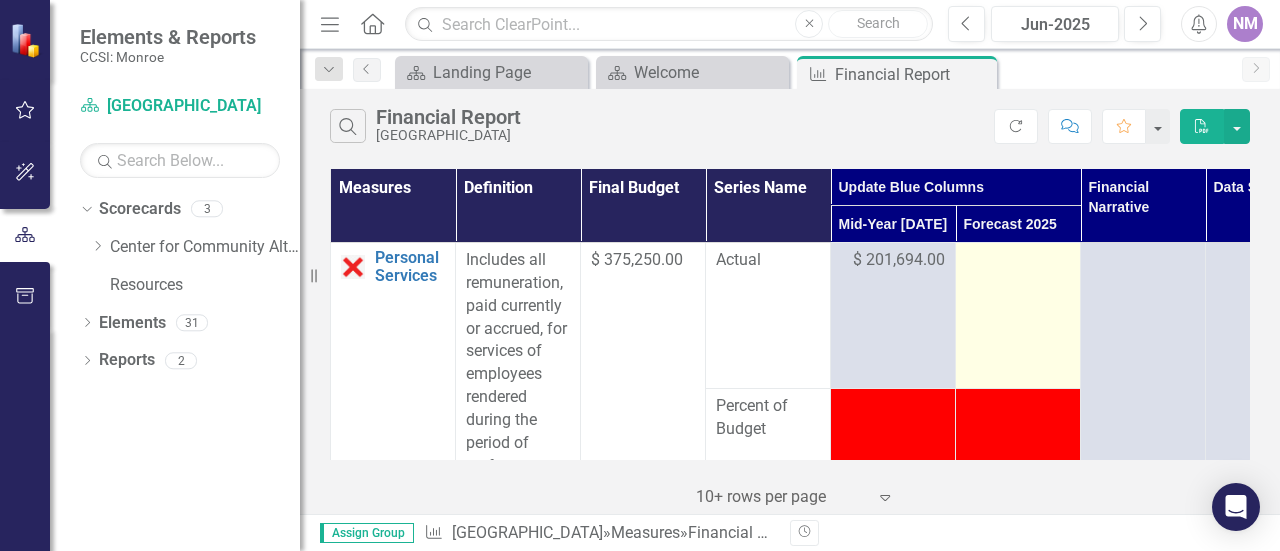click at bounding box center (1018, 261) 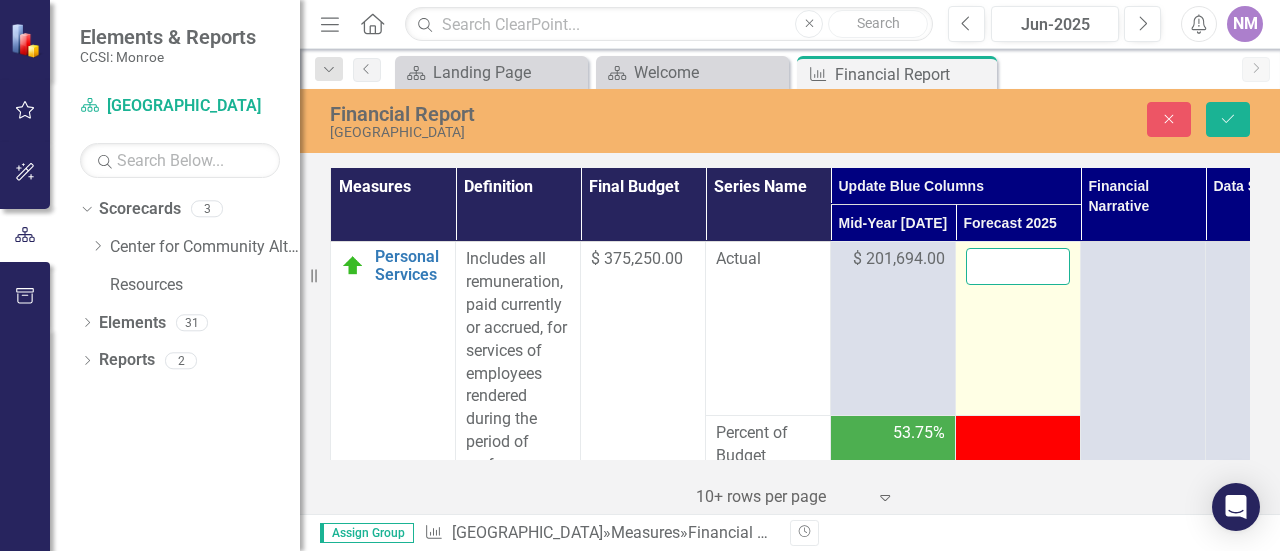 click at bounding box center (1018, 266) 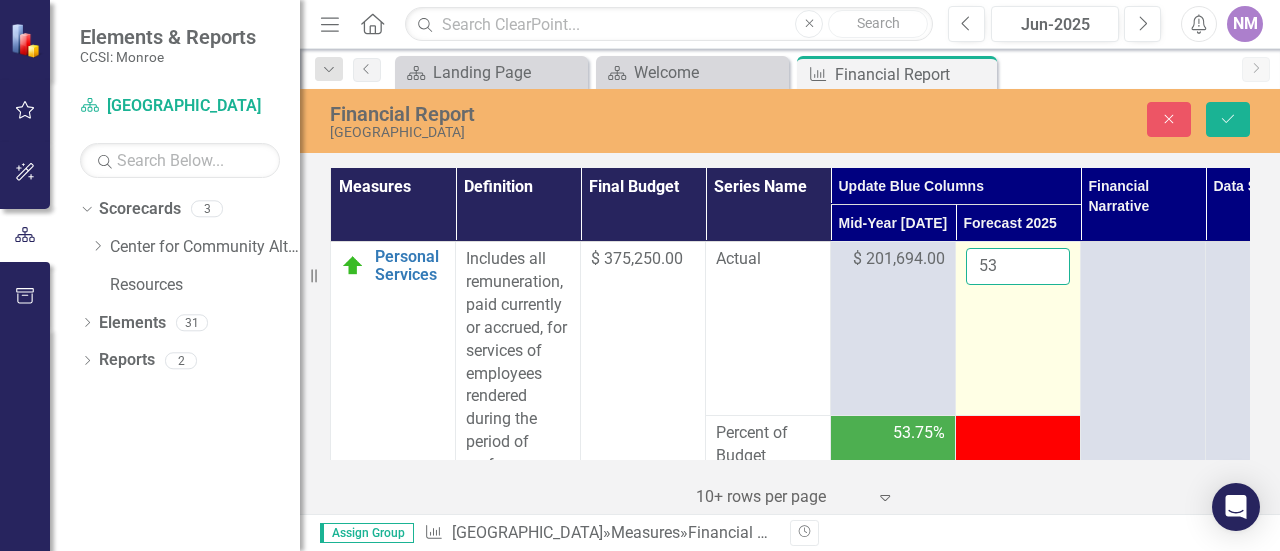 type on "5" 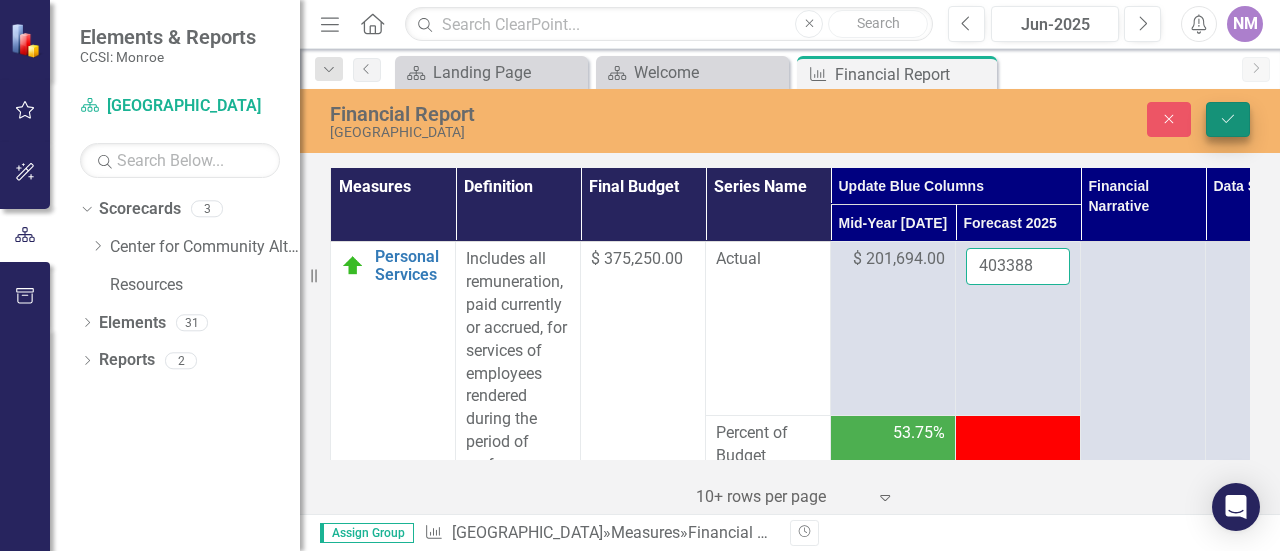 type on "403388" 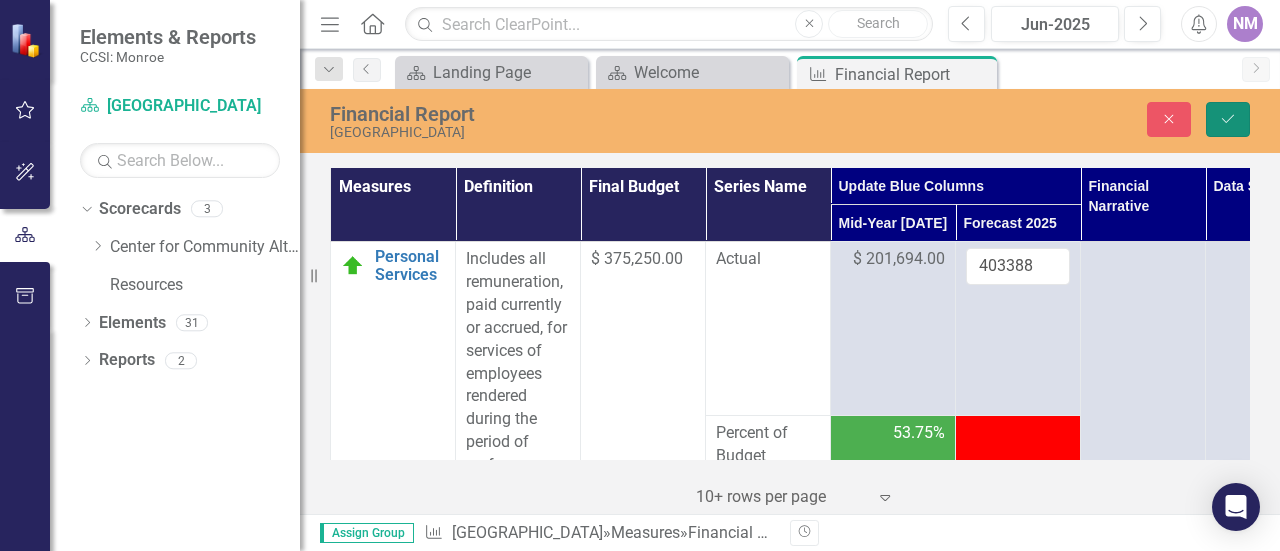 click on "Save" at bounding box center (1228, 119) 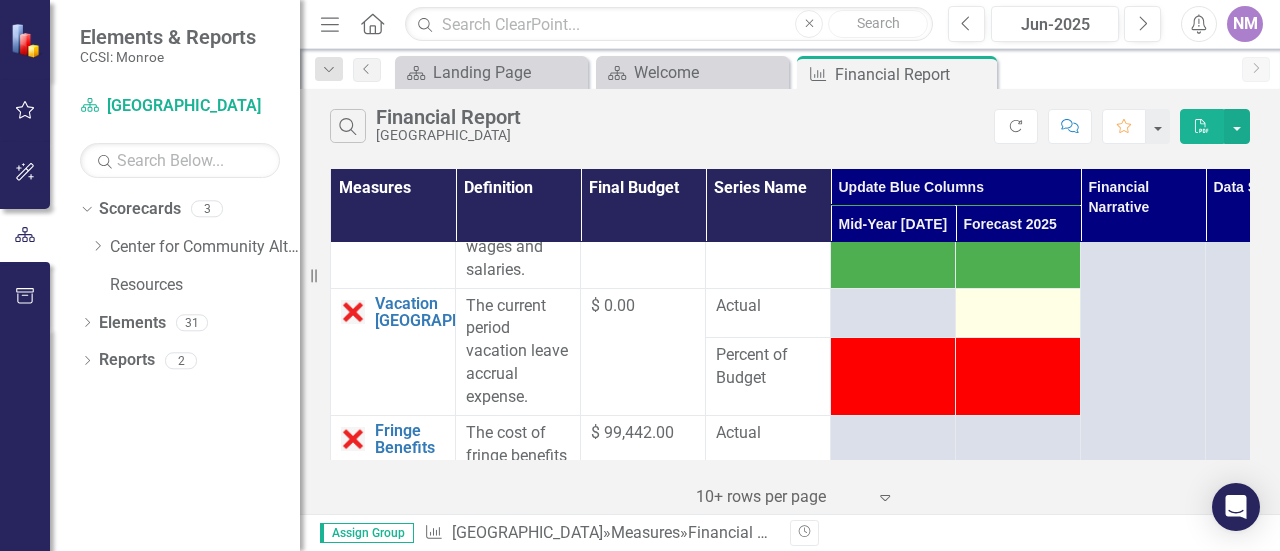 scroll, scrollTop: 366, scrollLeft: 0, axis: vertical 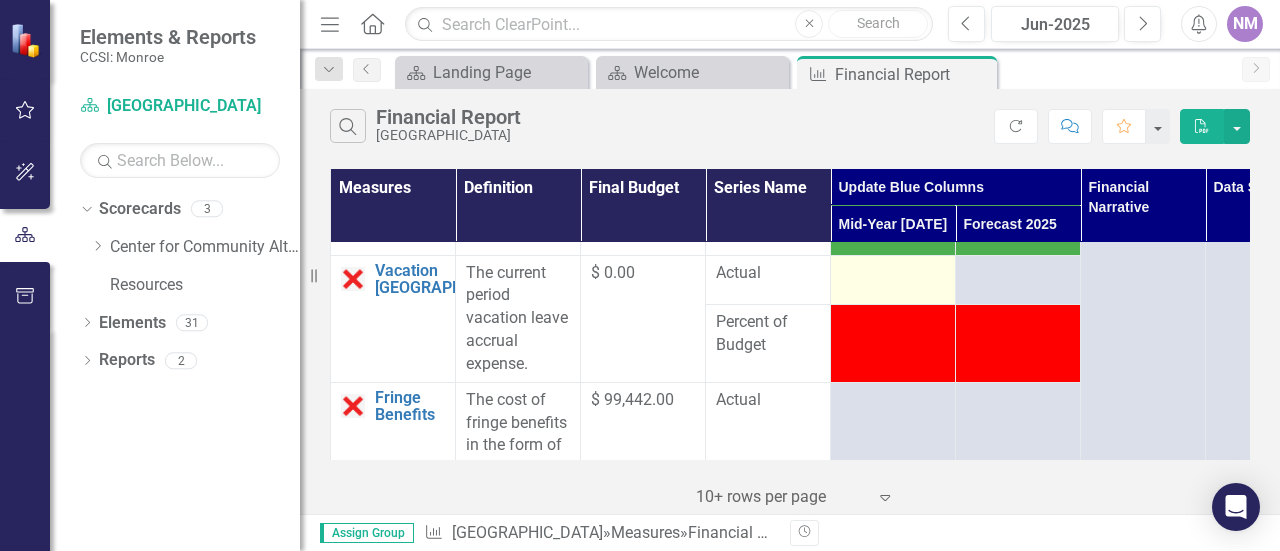 click at bounding box center [893, 274] 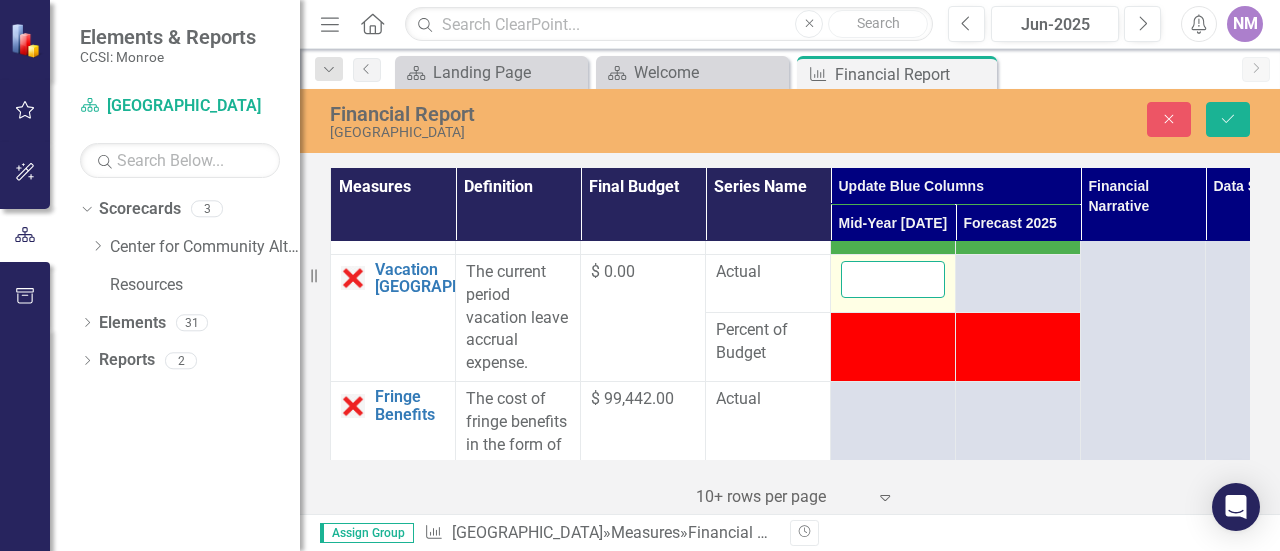 click at bounding box center [893, 279] 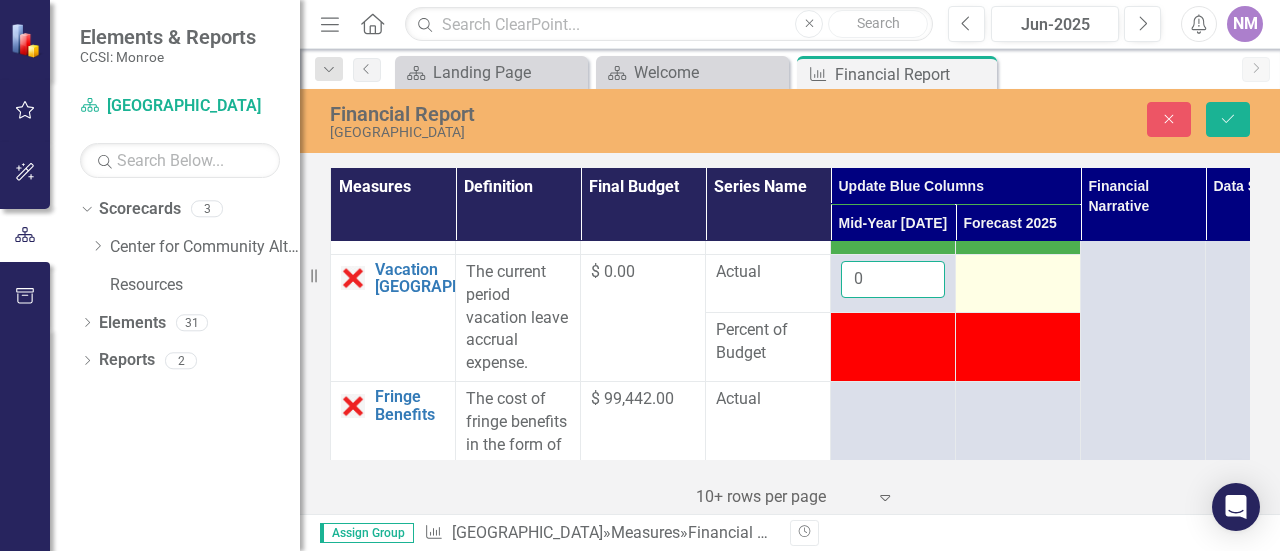 type on "0" 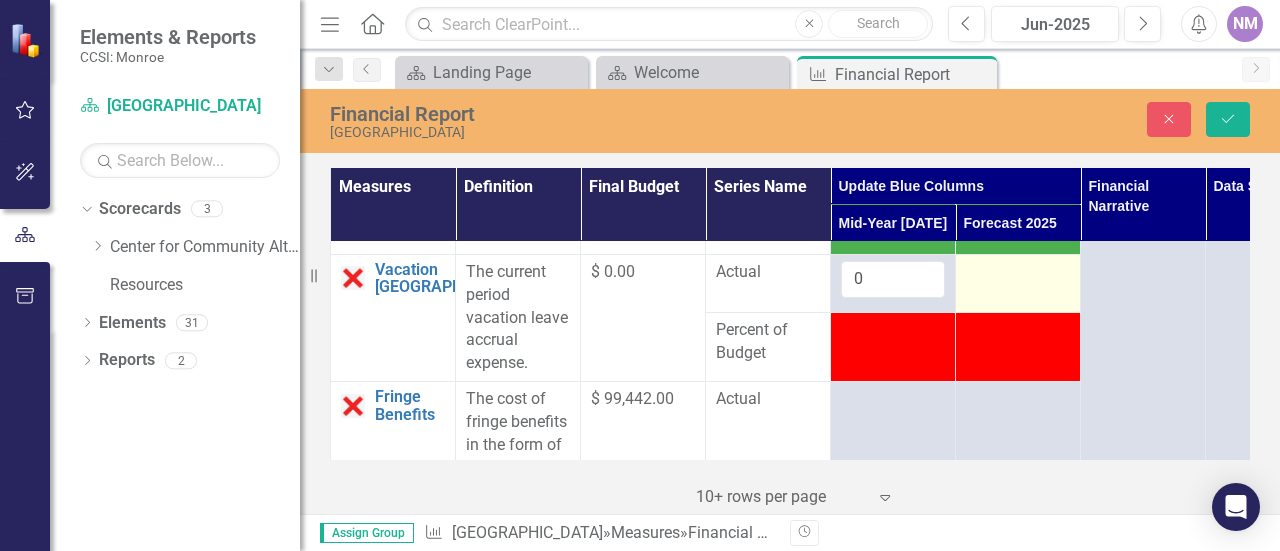 click at bounding box center (1018, 273) 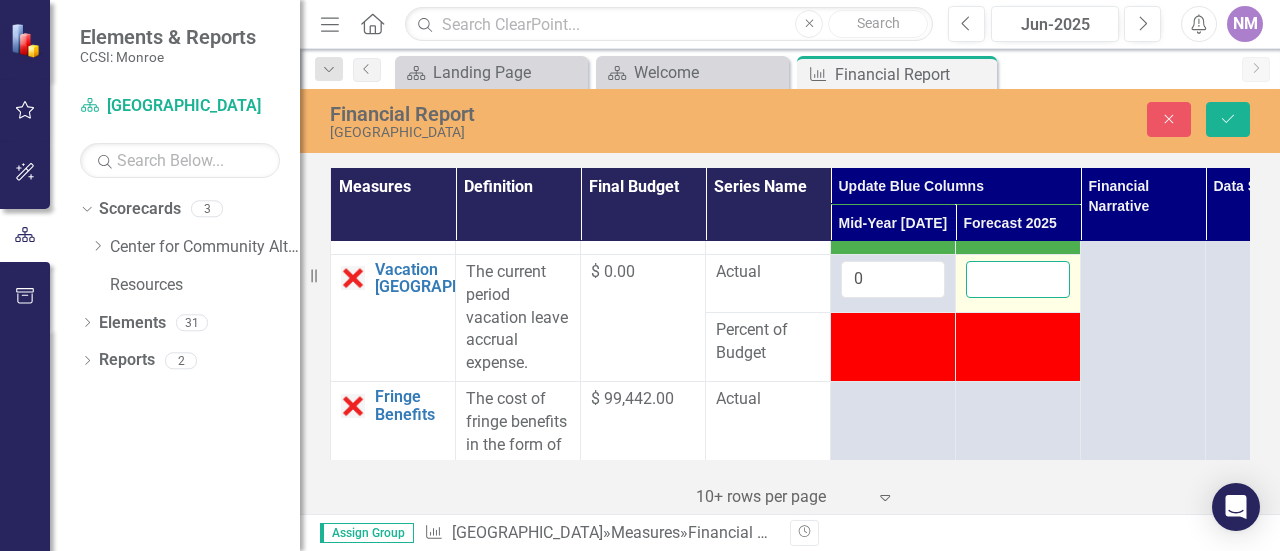 click at bounding box center (1018, 279) 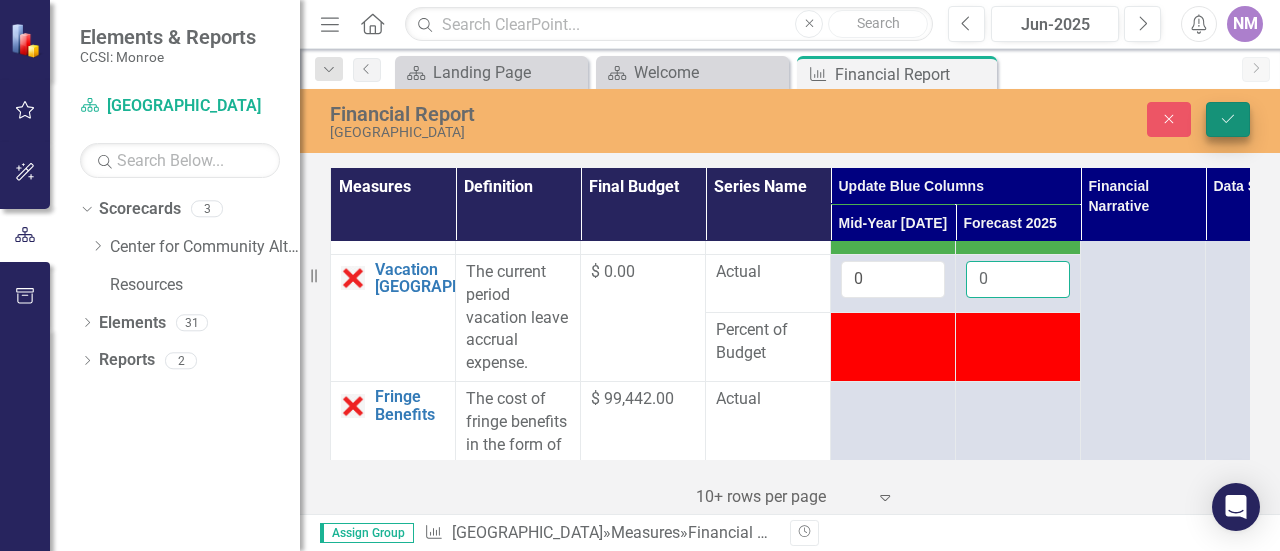 type on "0" 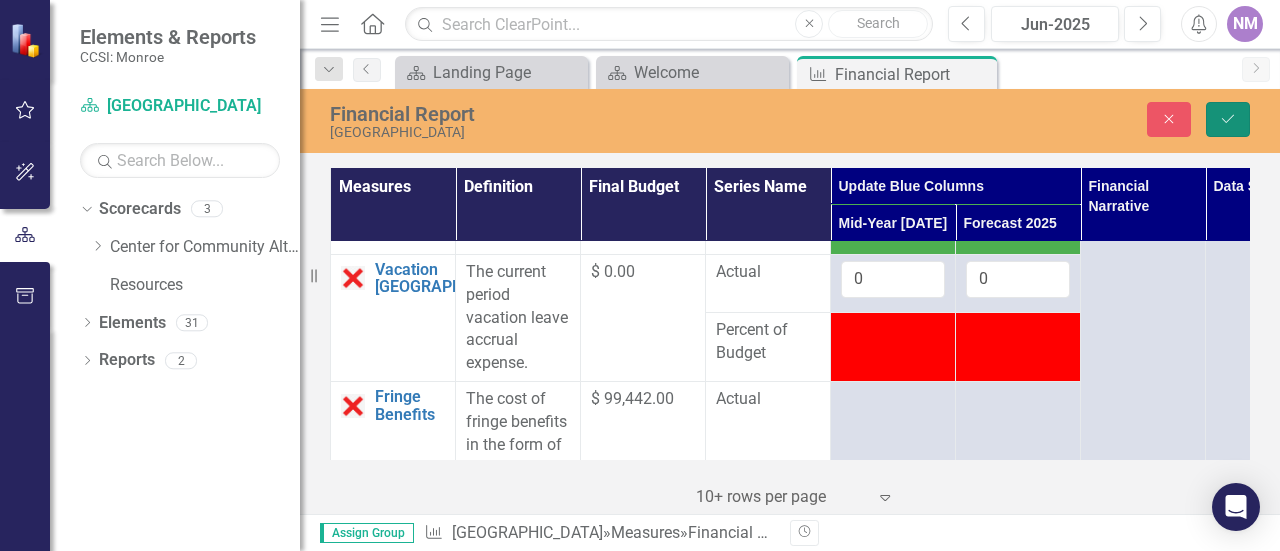 click on "Save" 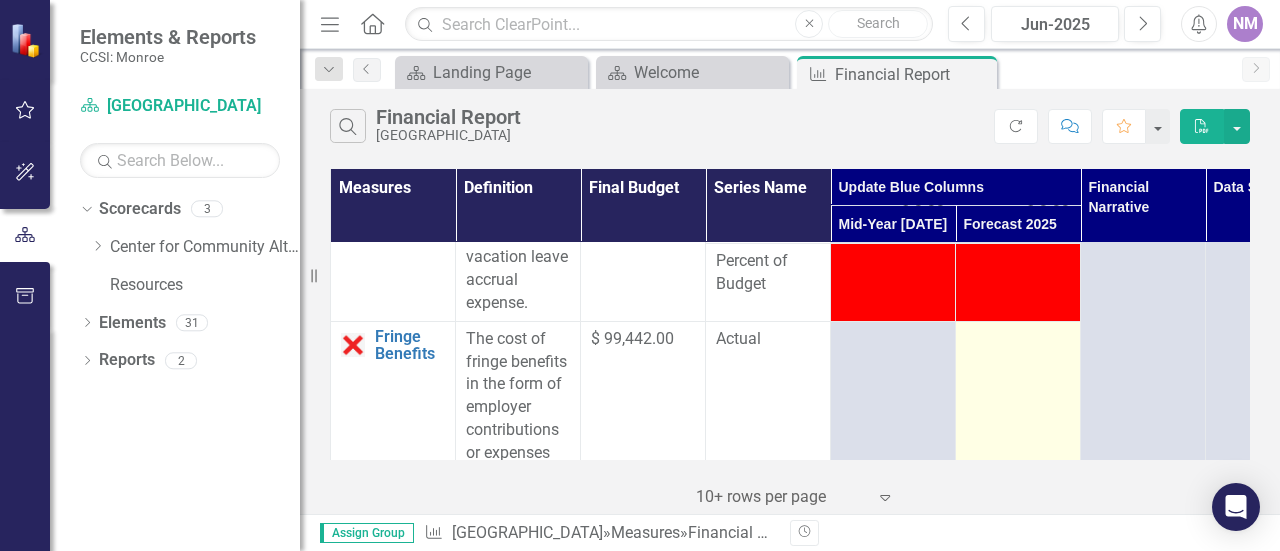 scroll, scrollTop: 433, scrollLeft: 0, axis: vertical 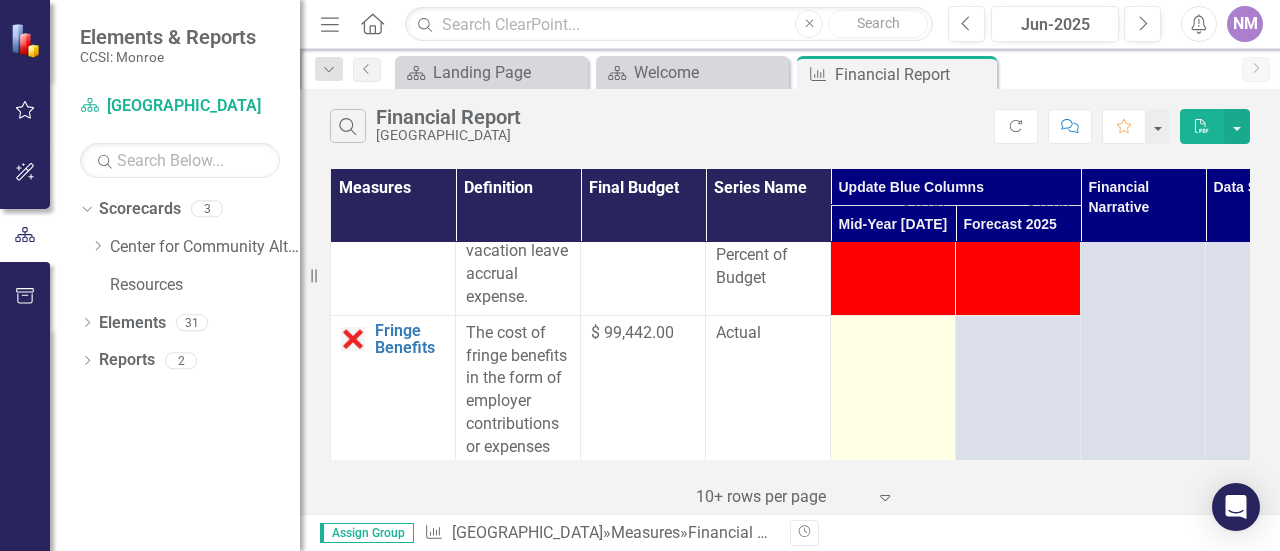 click at bounding box center (893, 334) 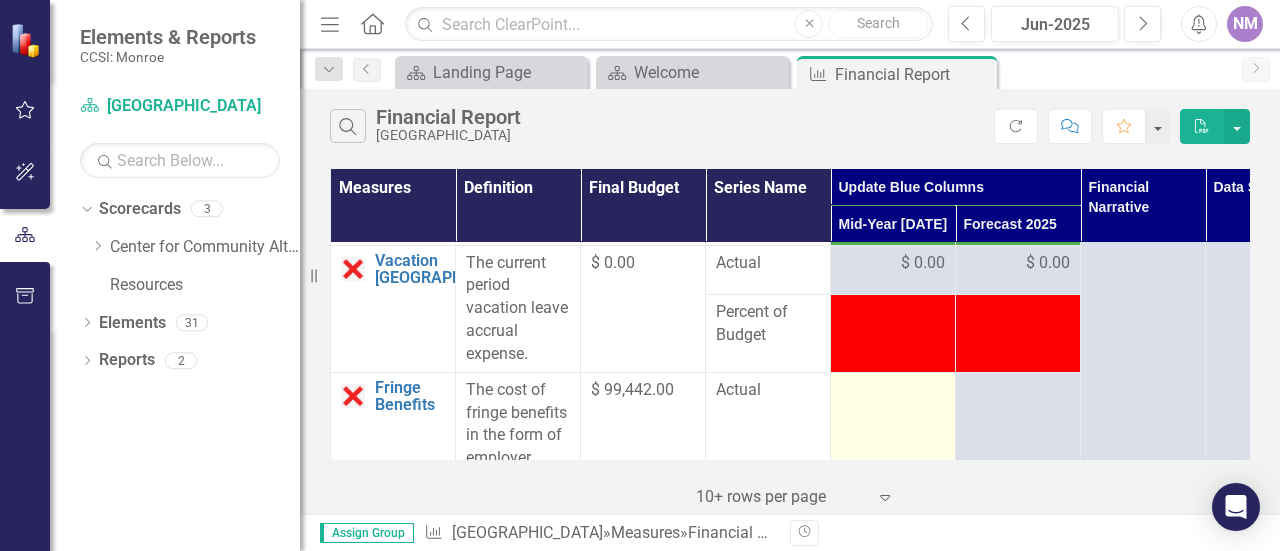 scroll, scrollTop: 400, scrollLeft: 0, axis: vertical 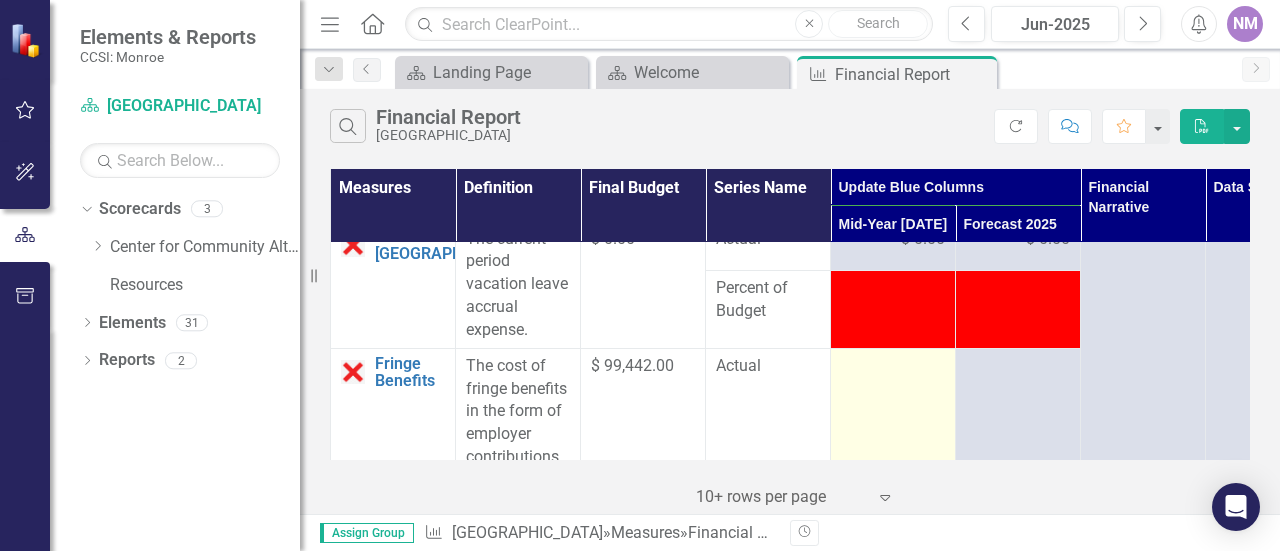 click at bounding box center (893, 367) 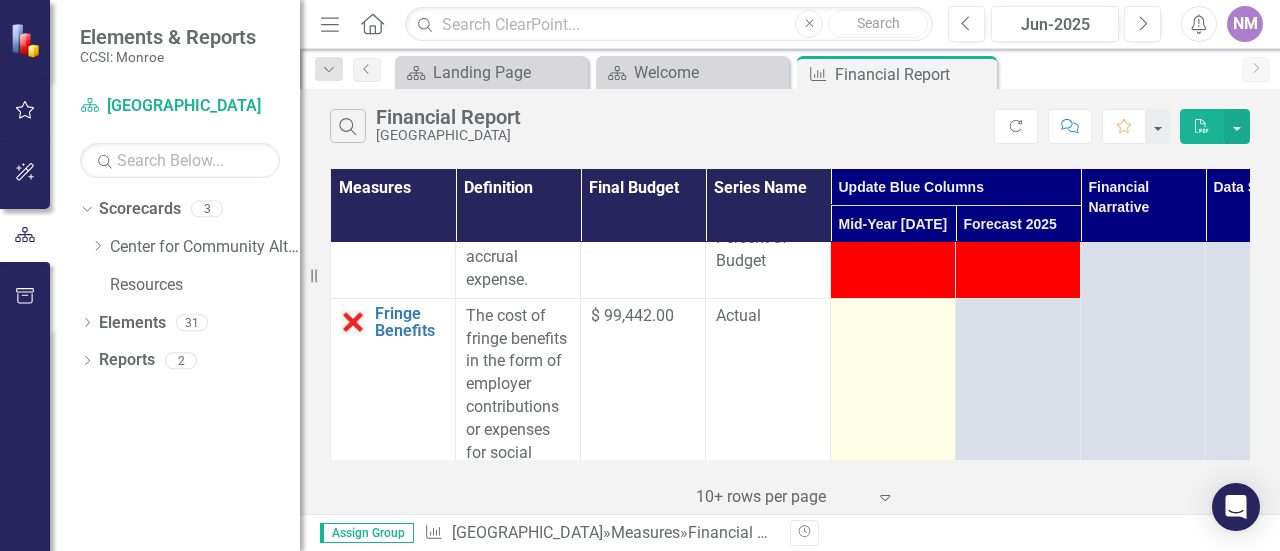 scroll, scrollTop: 466, scrollLeft: 0, axis: vertical 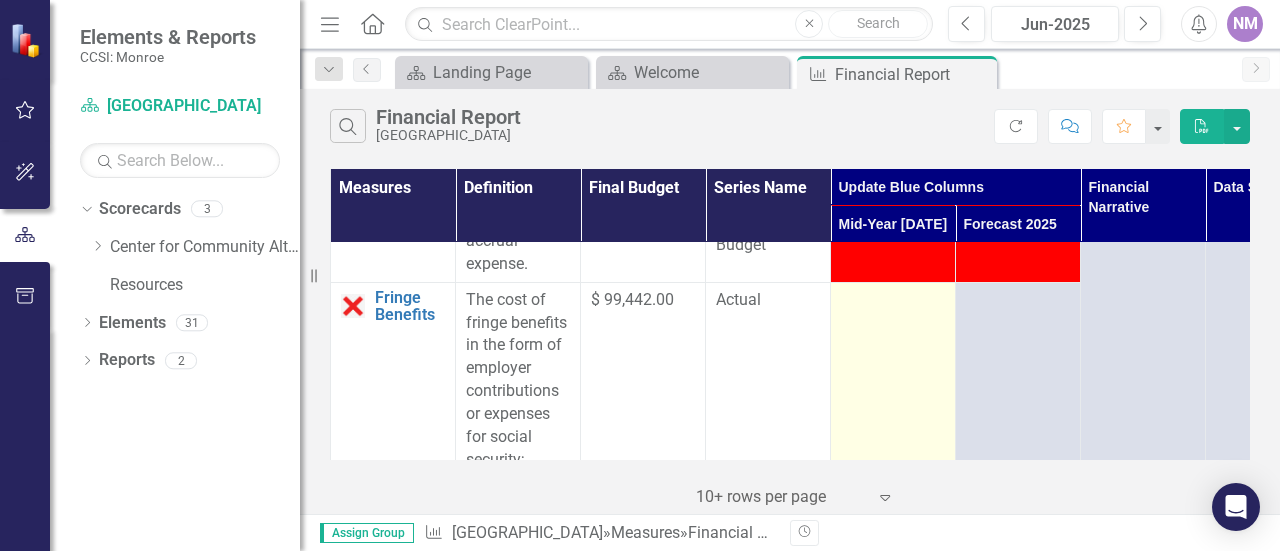 click at bounding box center [893, 395] 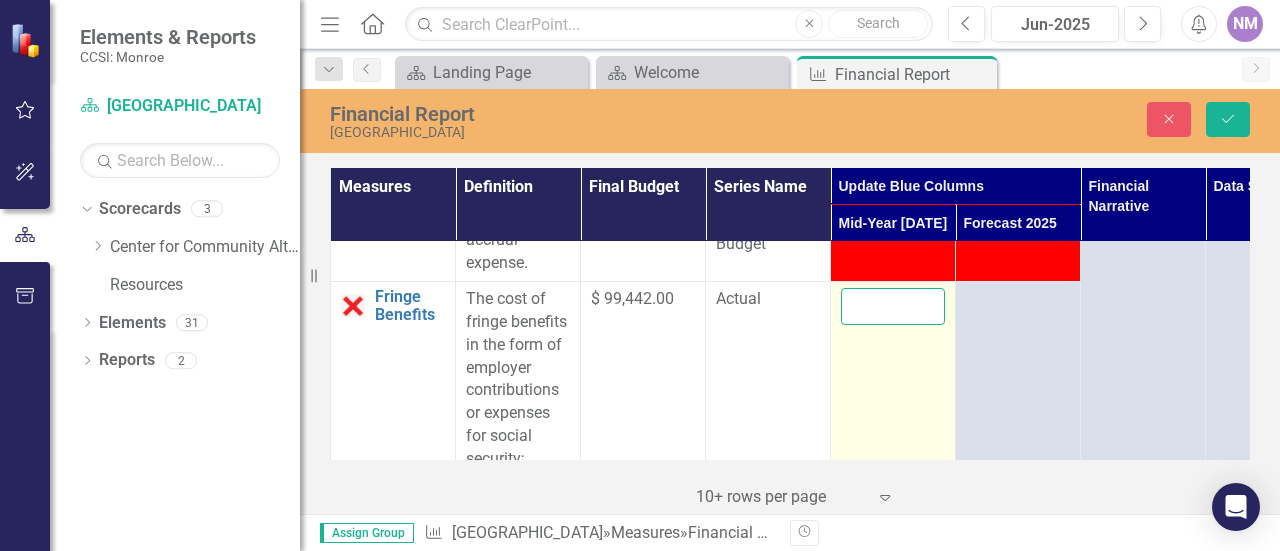 click at bounding box center [893, 306] 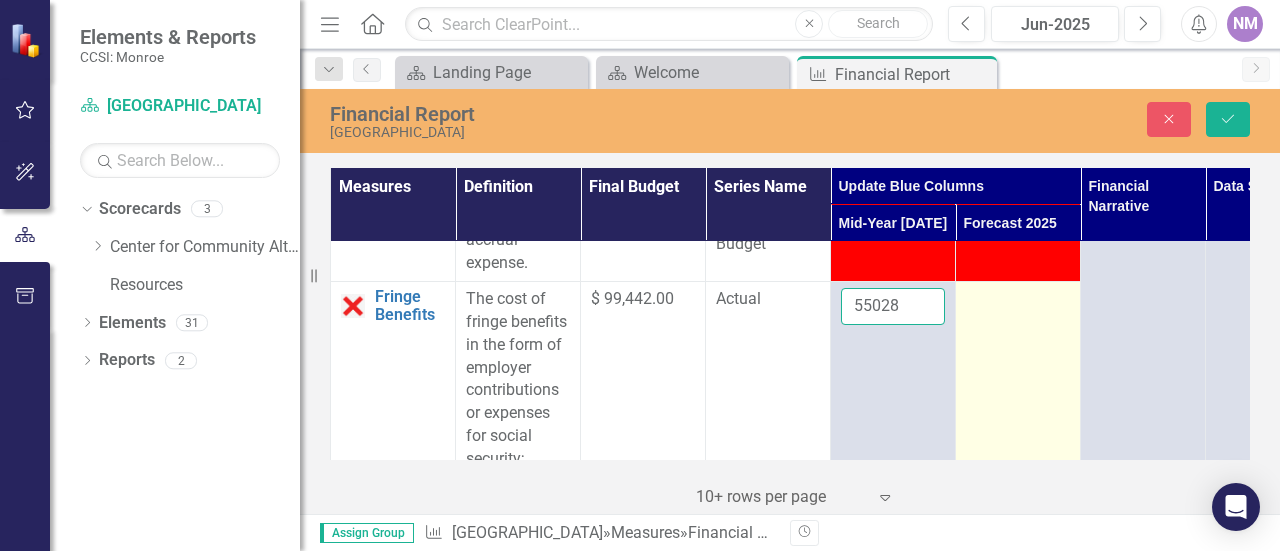 type on "55028" 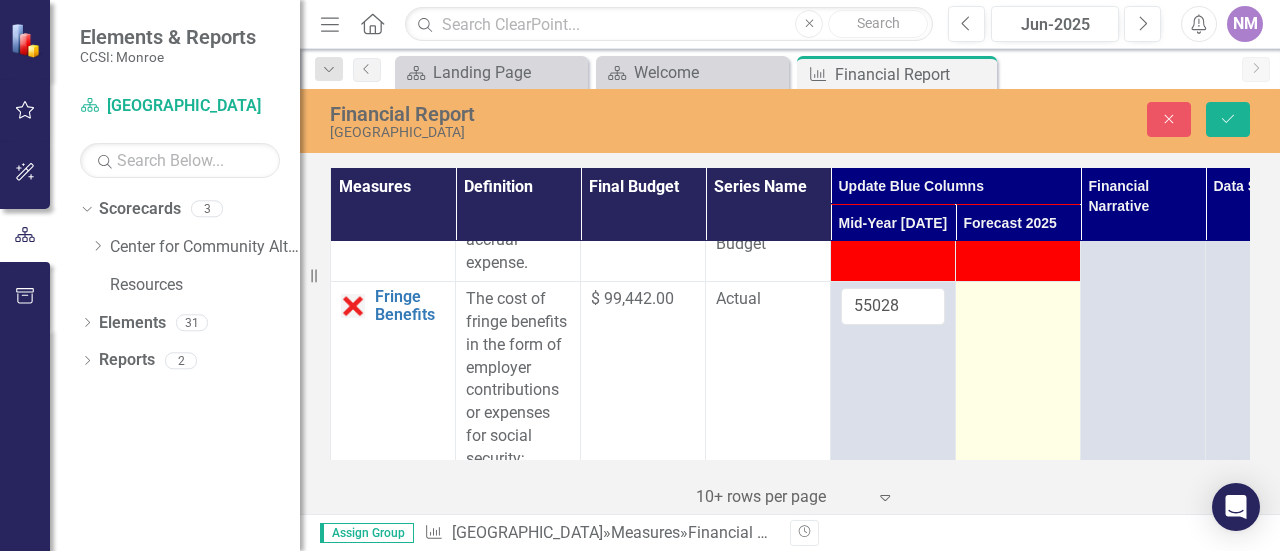click at bounding box center [1018, 300] 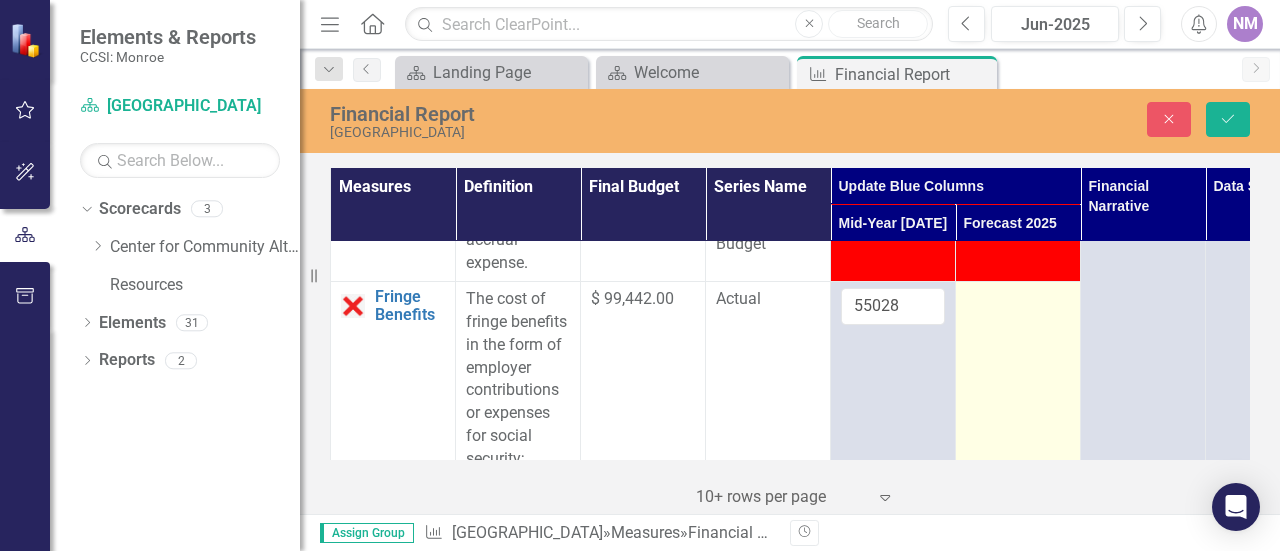 click at bounding box center (1018, 300) 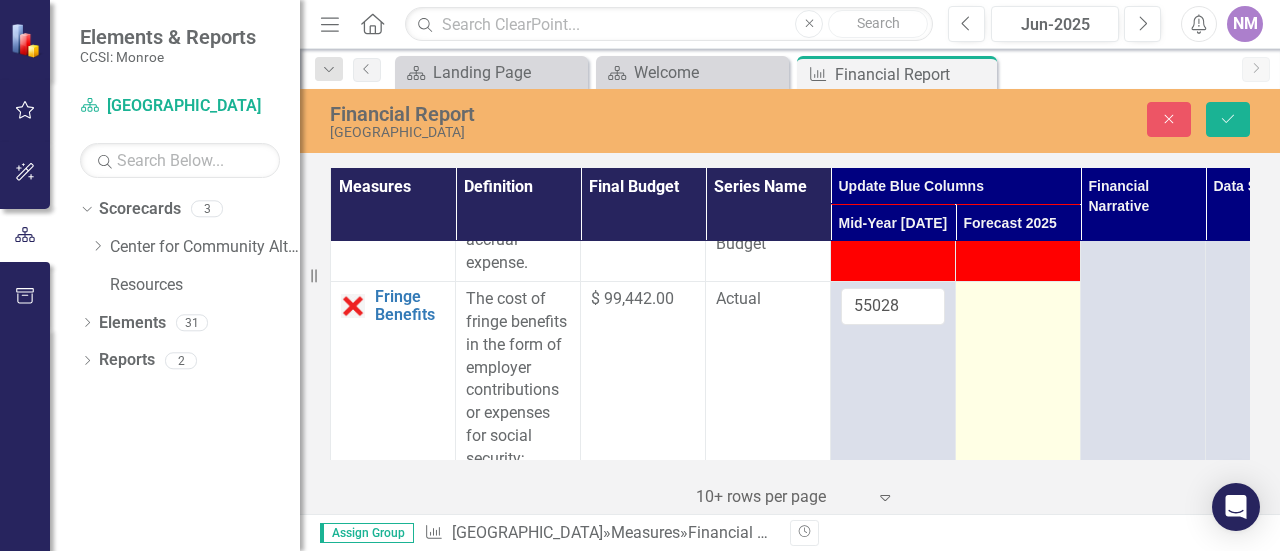 click at bounding box center [1018, 300] 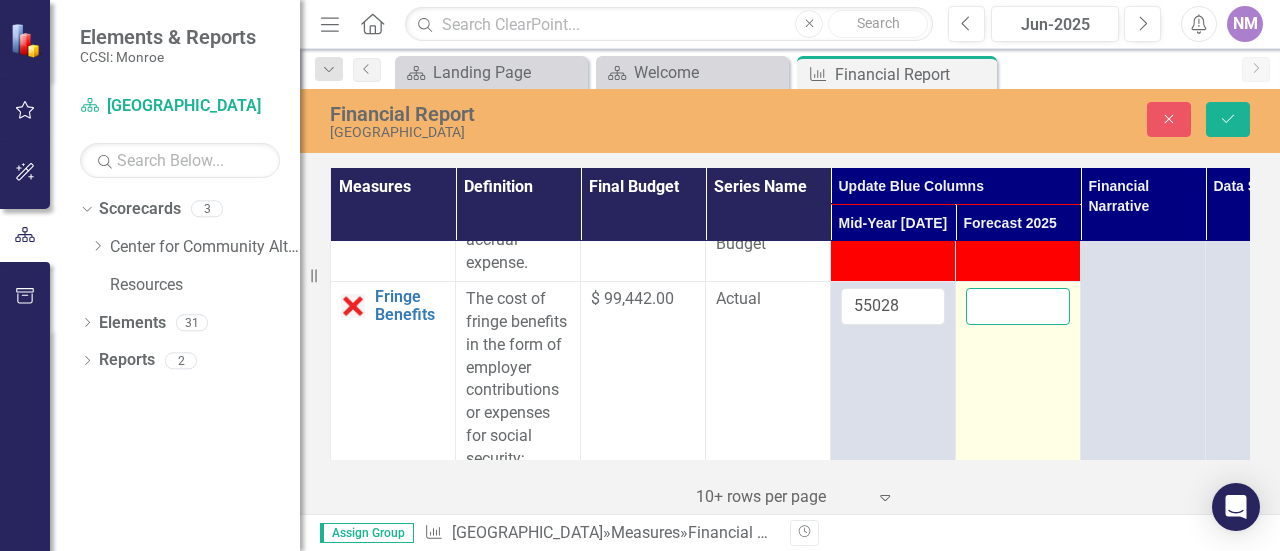 click at bounding box center [1018, 306] 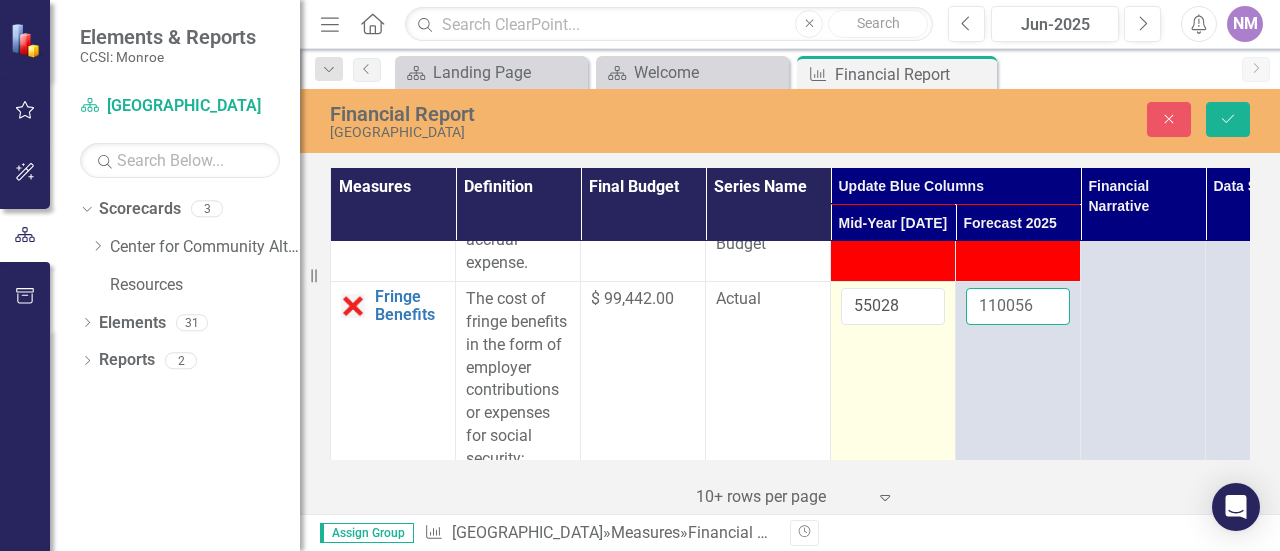 type on "110056" 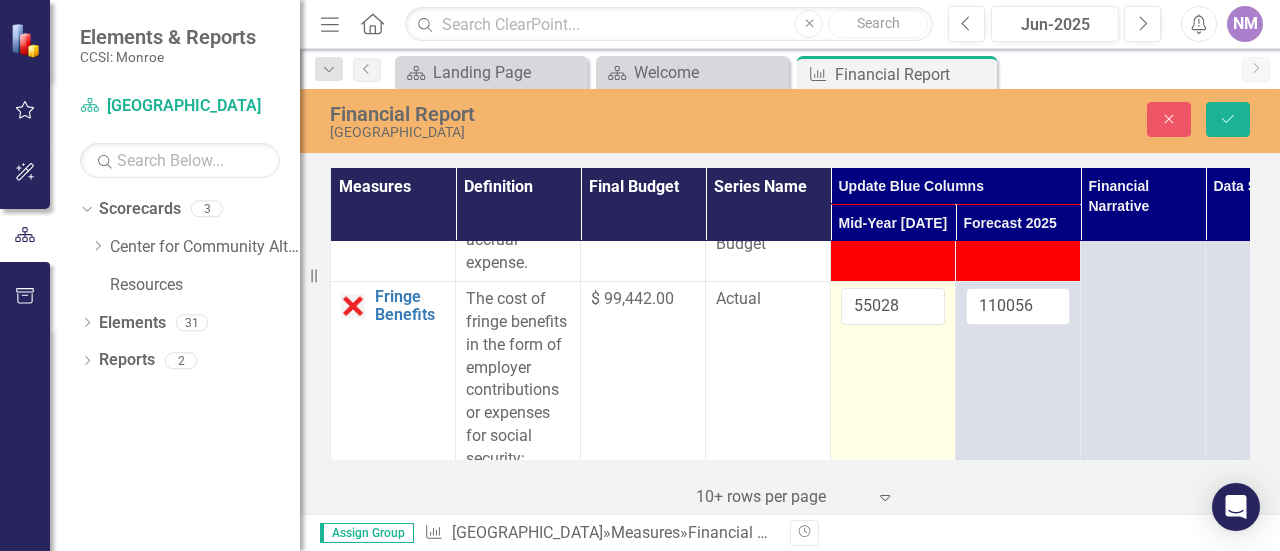 click on "55028" at bounding box center [893, 416] 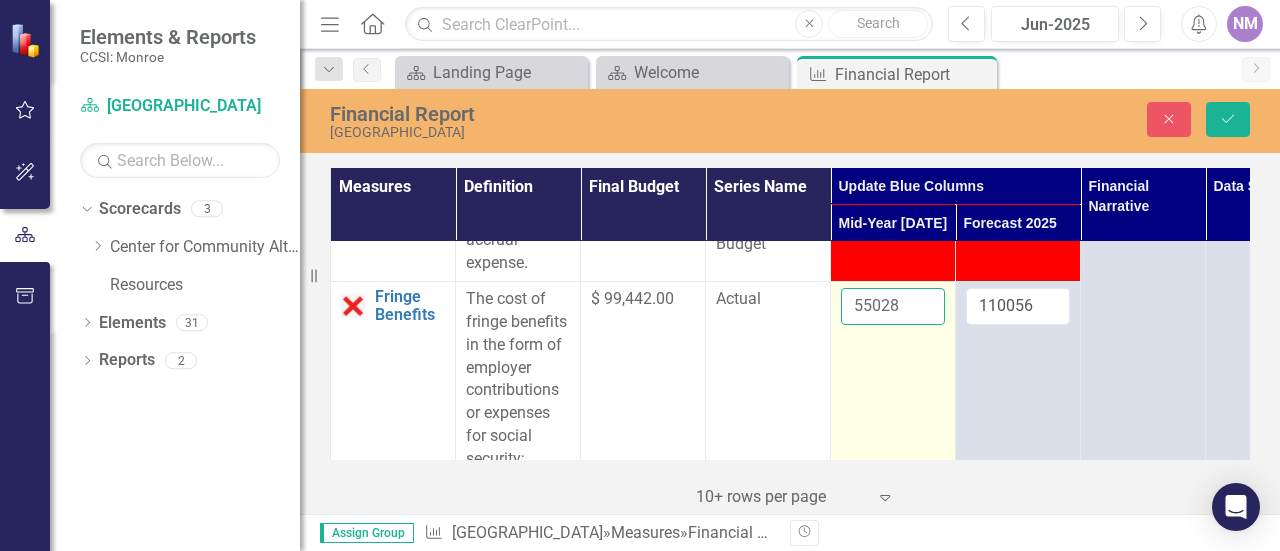 click on "55028" at bounding box center [893, 416] 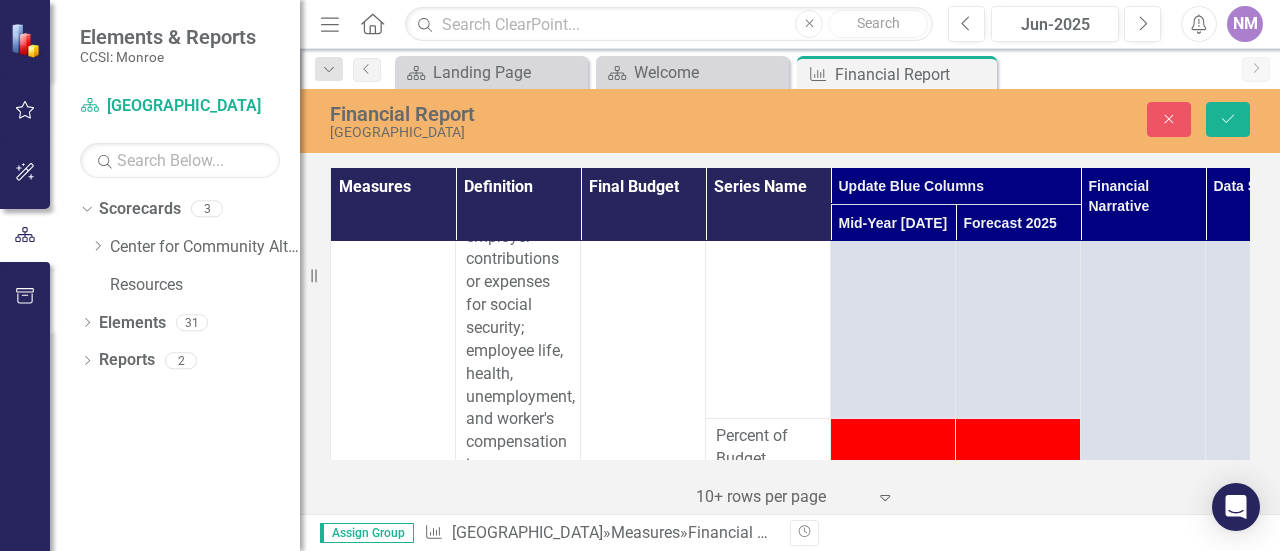scroll, scrollTop: 600, scrollLeft: 0, axis: vertical 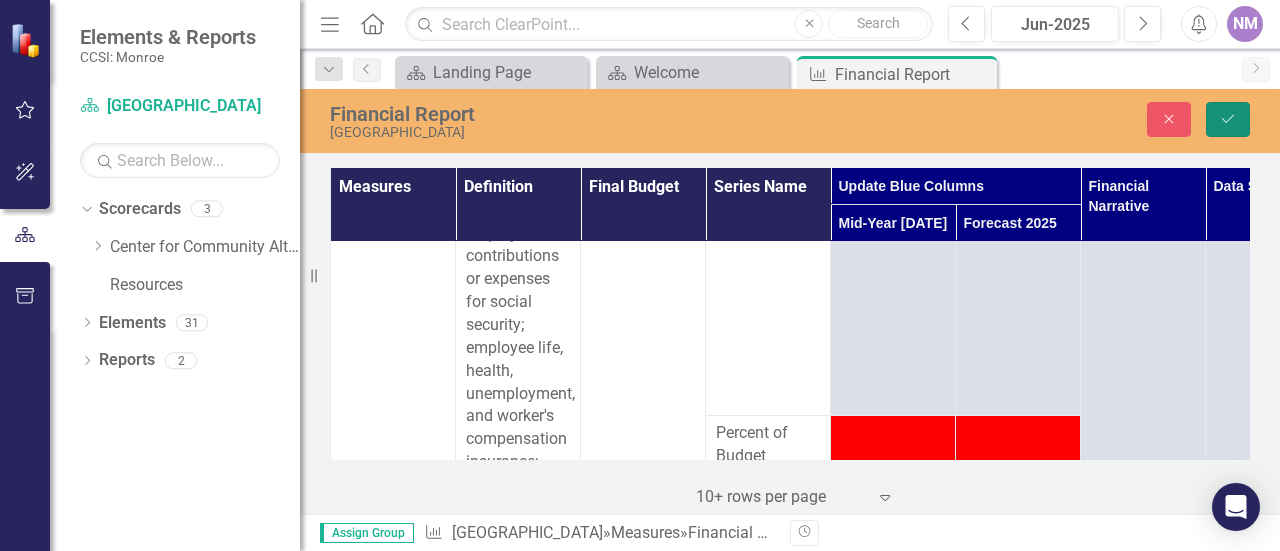 click on "Save" 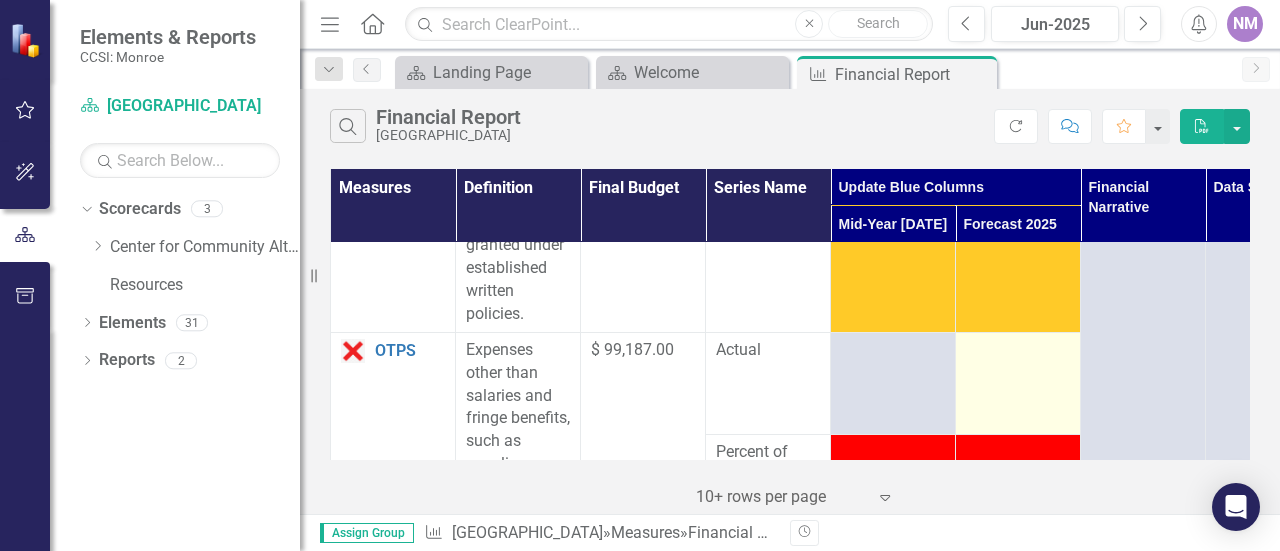 scroll, scrollTop: 1033, scrollLeft: 0, axis: vertical 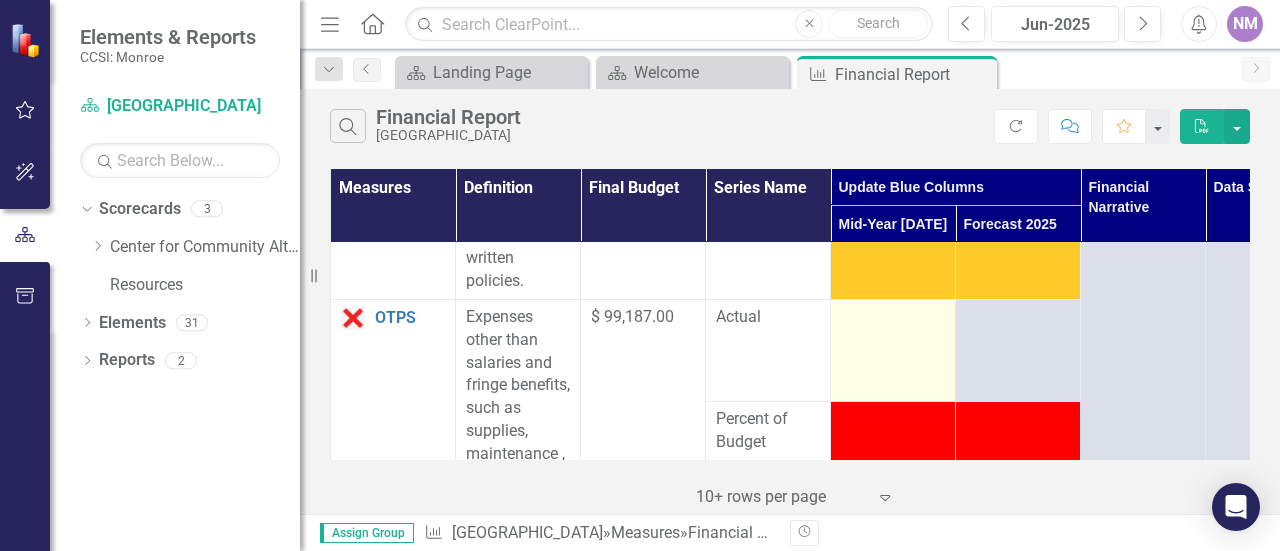 click at bounding box center [893, 318] 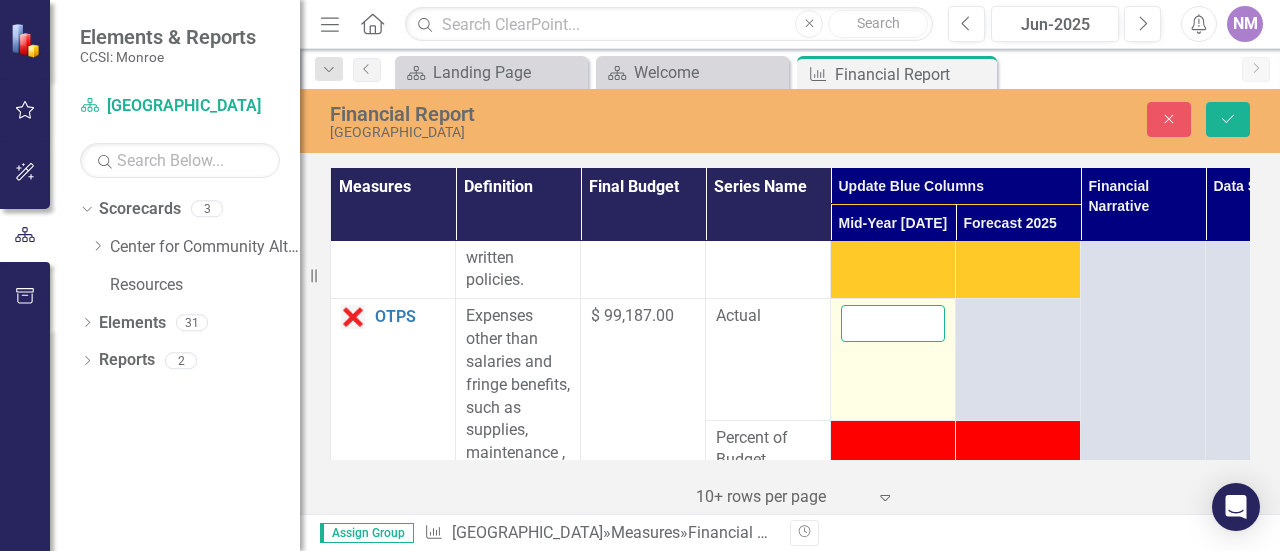 click at bounding box center (893, 323) 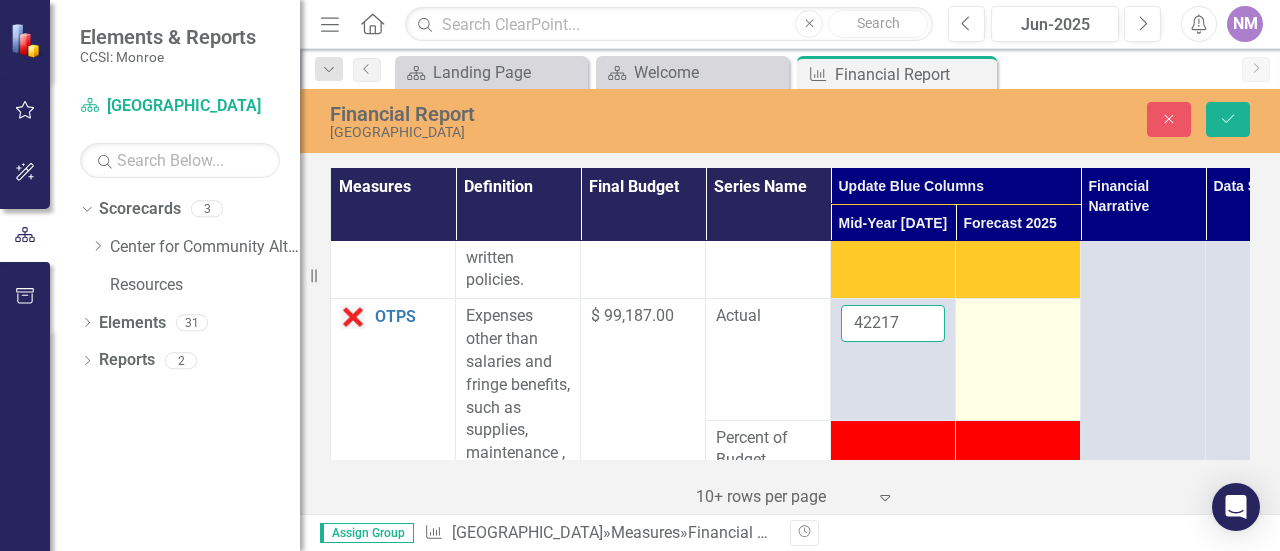 type on "42217" 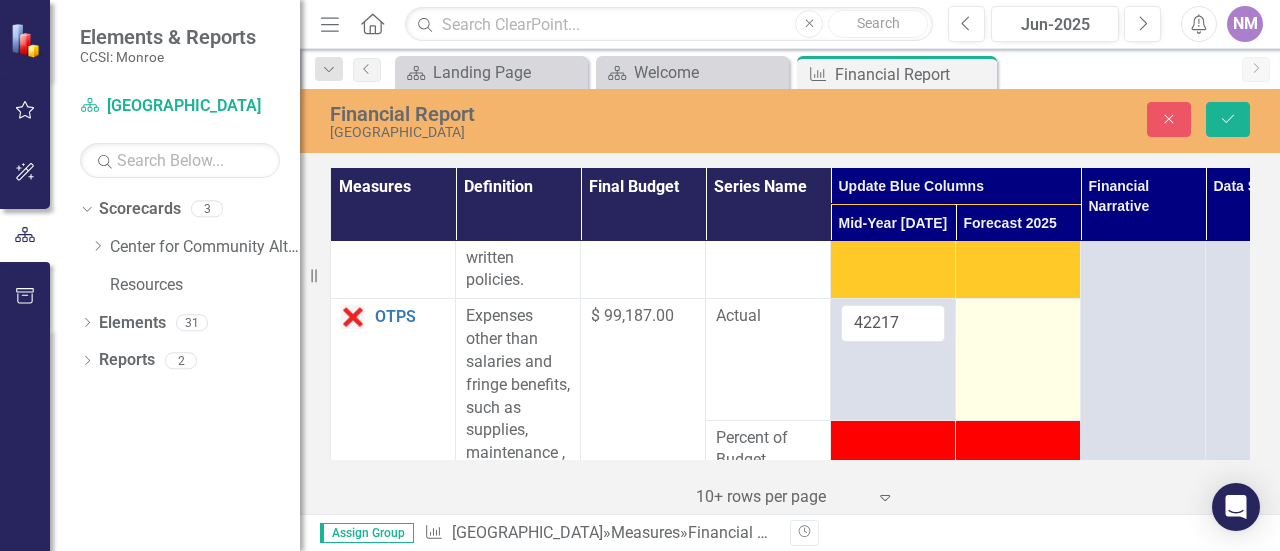 click at bounding box center (1018, 317) 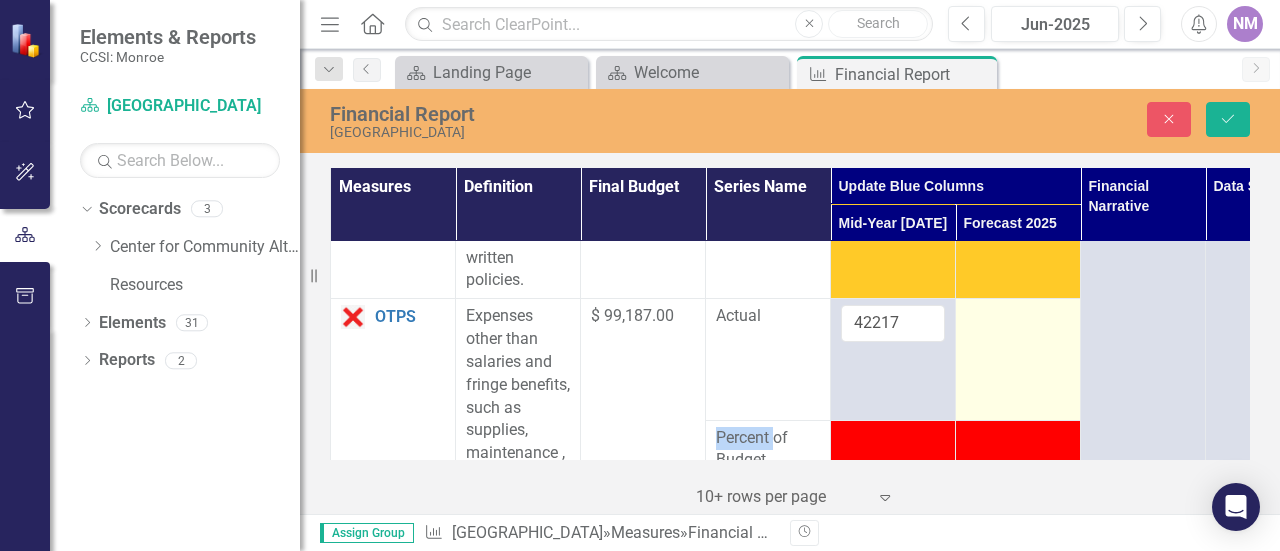 click at bounding box center (1018, 317) 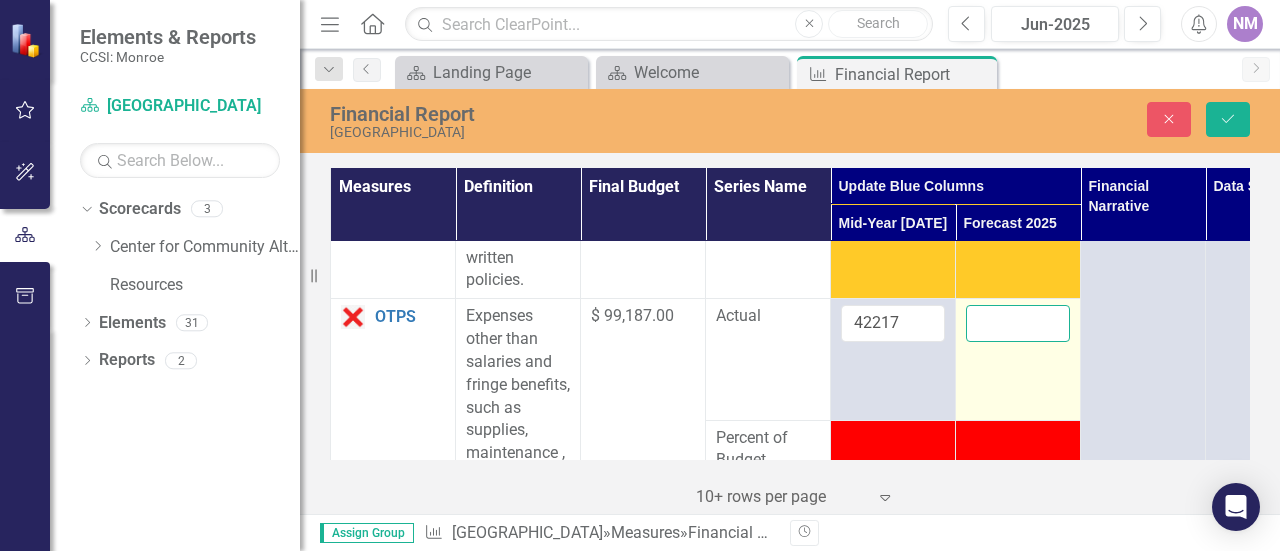 click at bounding box center [1018, 323] 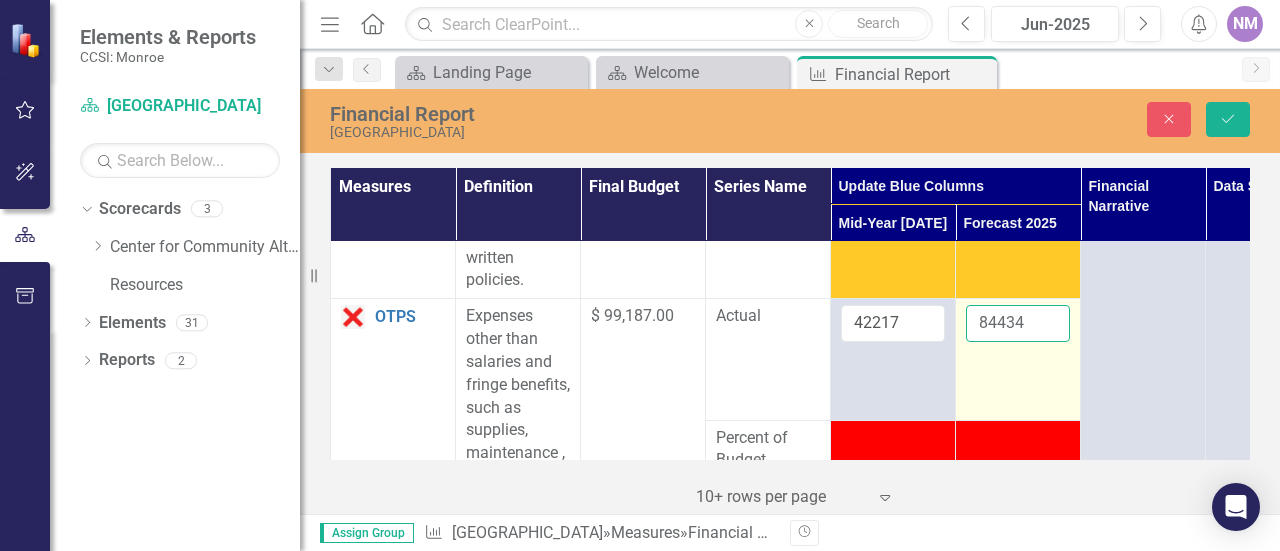 type on "84434" 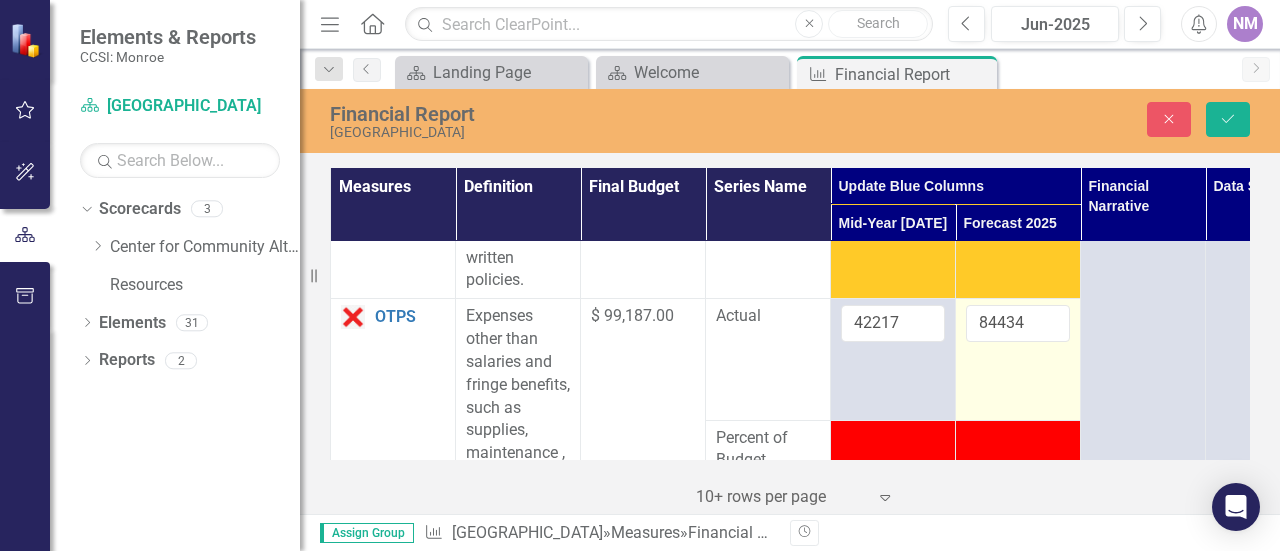 click on "84434" at bounding box center (1018, 359) 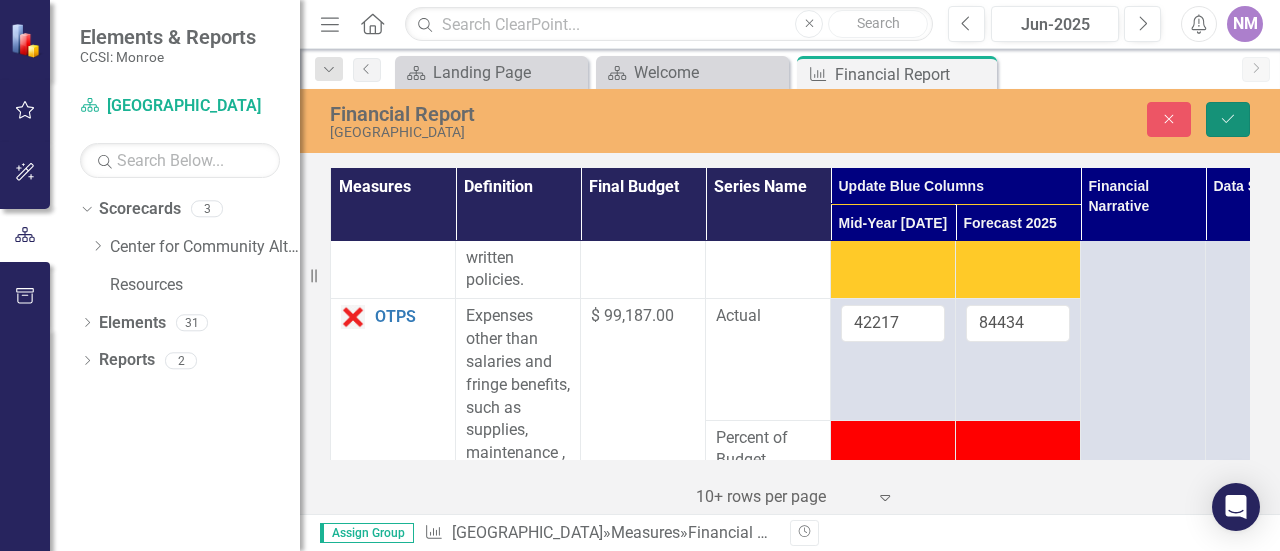 click on "Save" 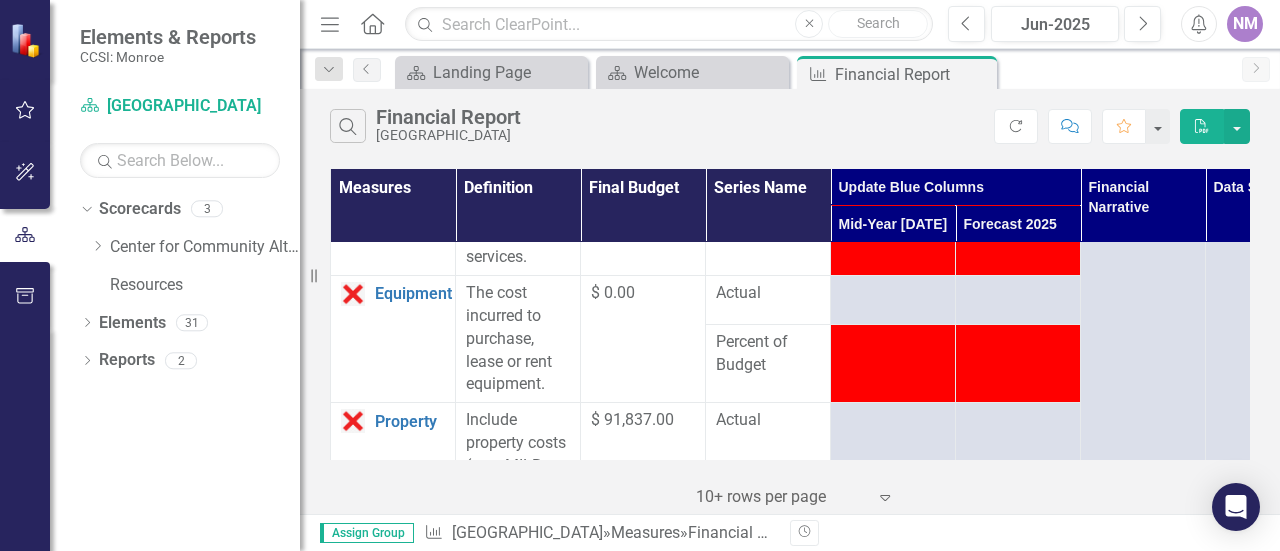 scroll, scrollTop: 1333, scrollLeft: 0, axis: vertical 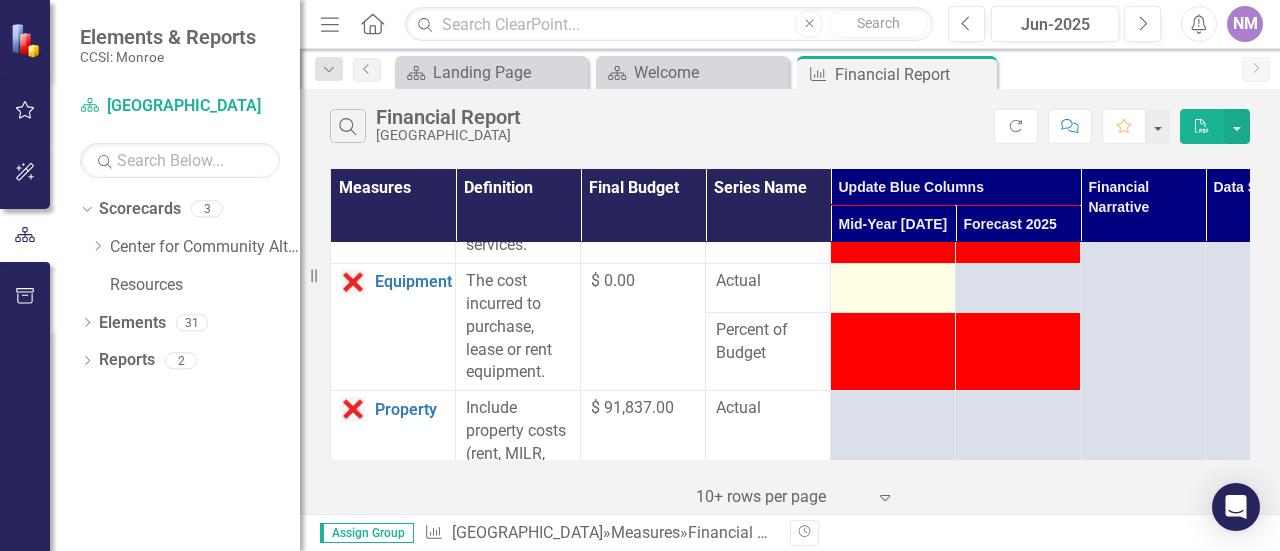 click at bounding box center (893, 288) 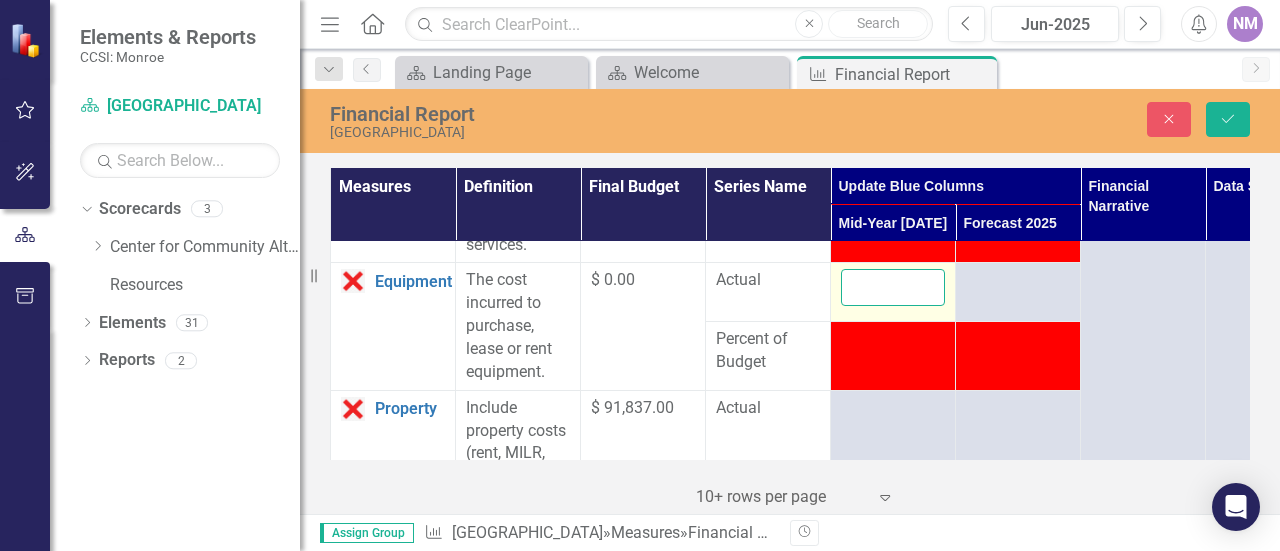 click at bounding box center [893, 287] 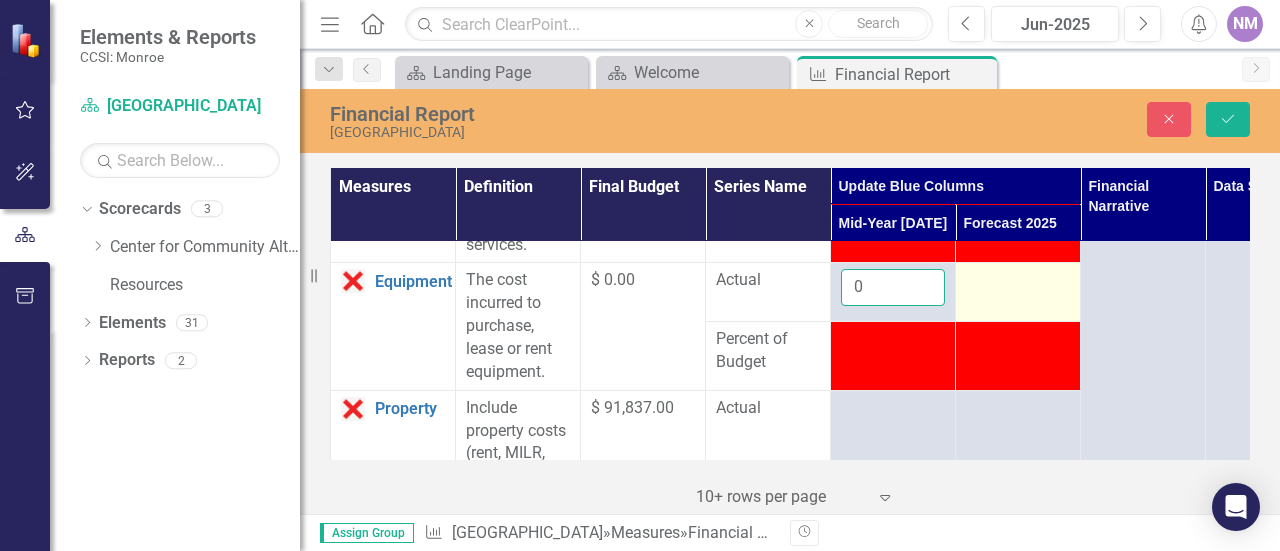 type on "0" 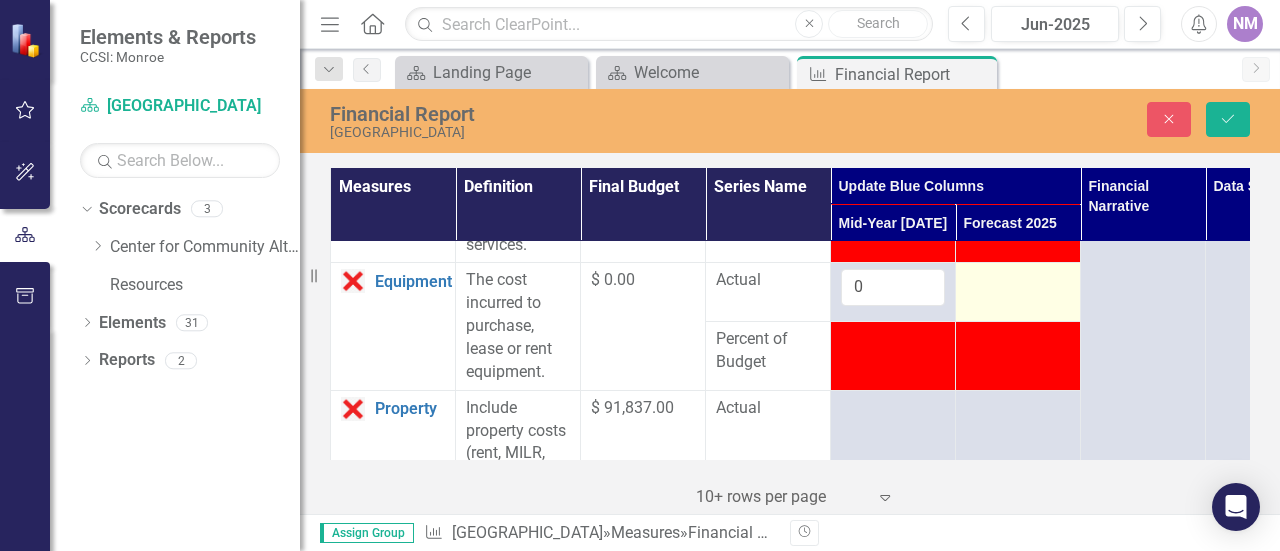 click at bounding box center [1018, 281] 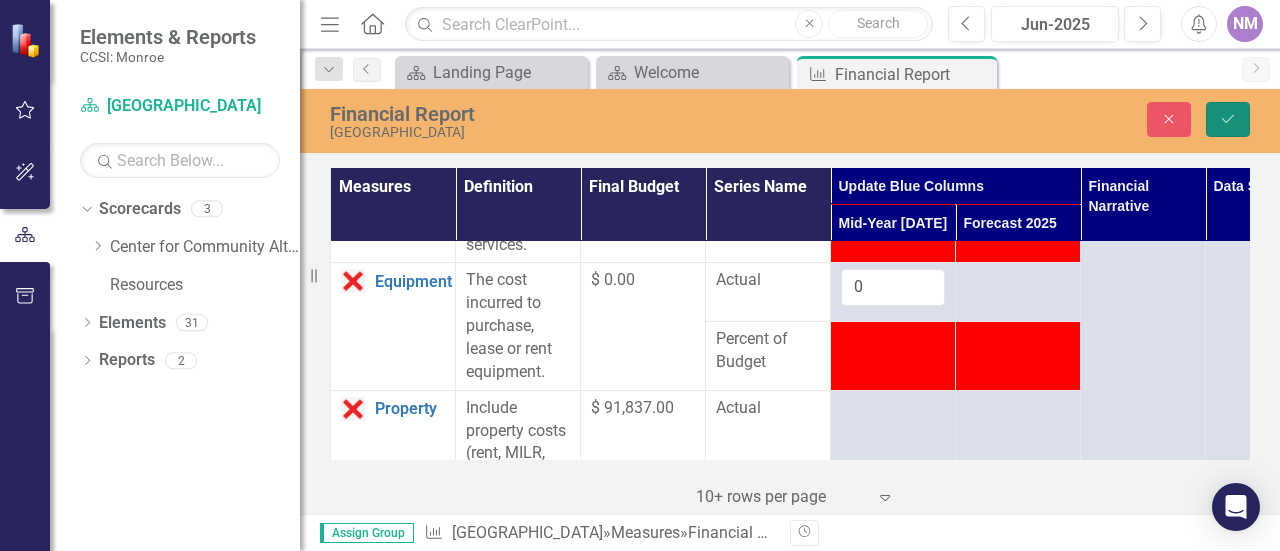 click on "Save" at bounding box center (1228, 119) 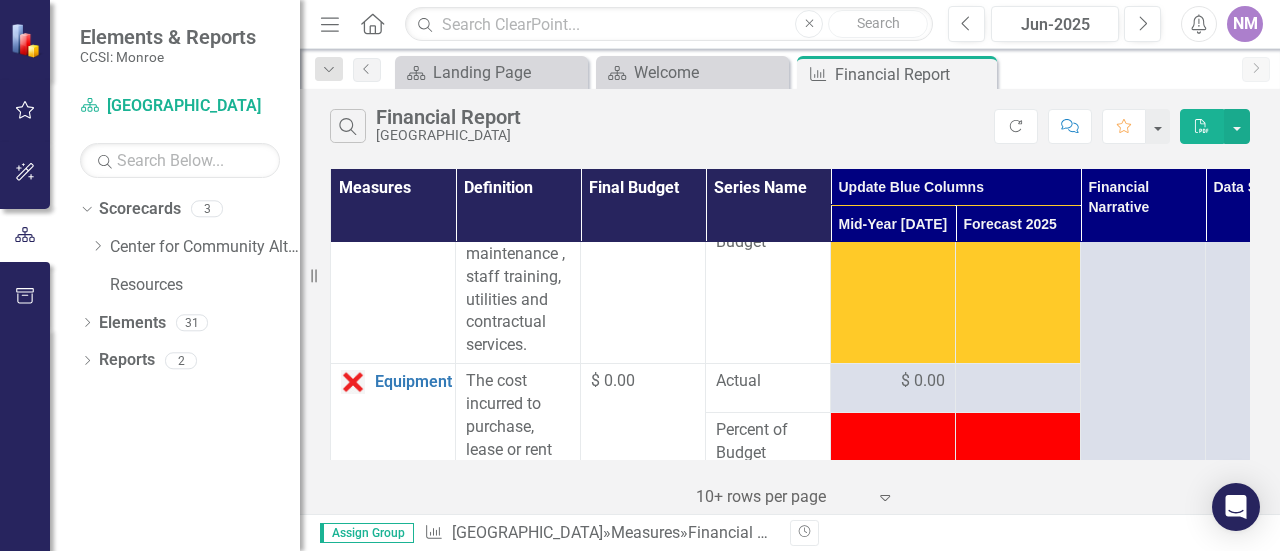 scroll, scrollTop: 1300, scrollLeft: 0, axis: vertical 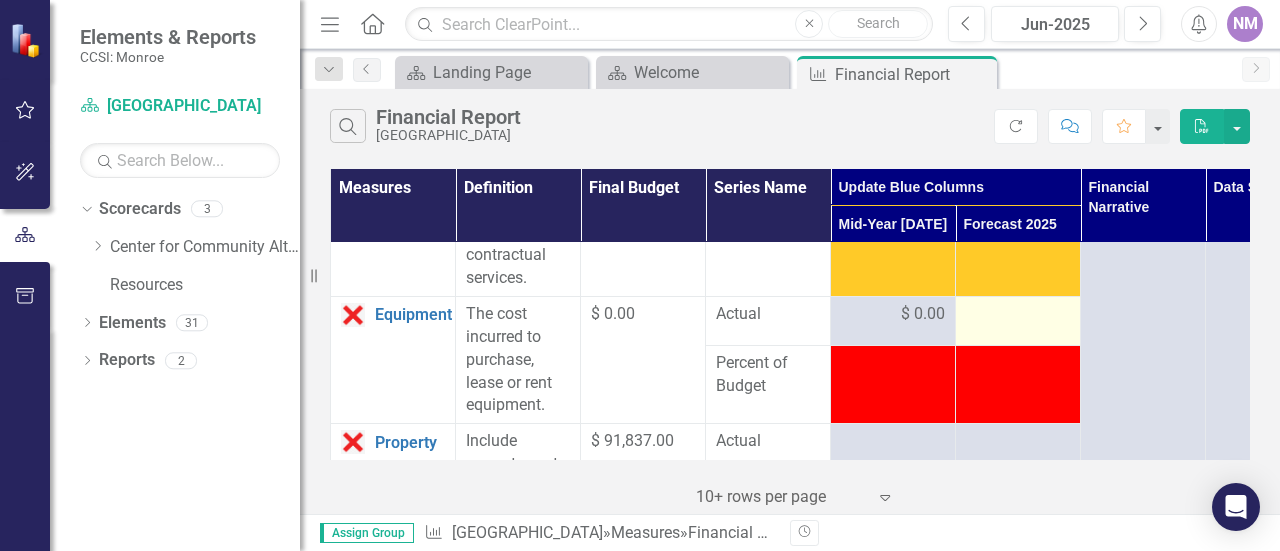 click at bounding box center [1018, 315] 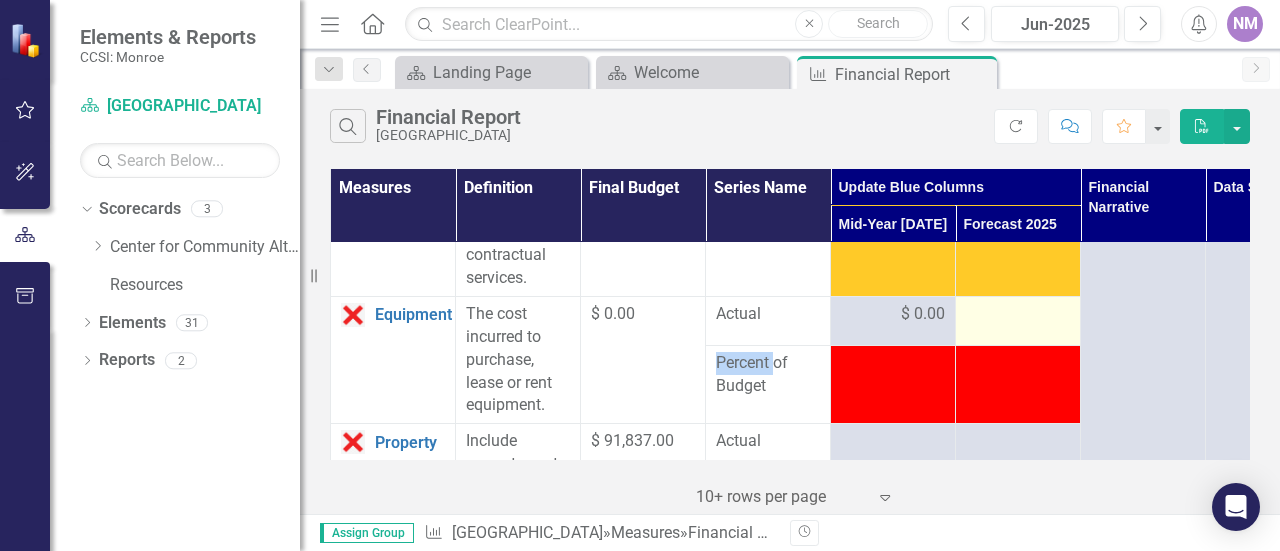 click at bounding box center [1018, 315] 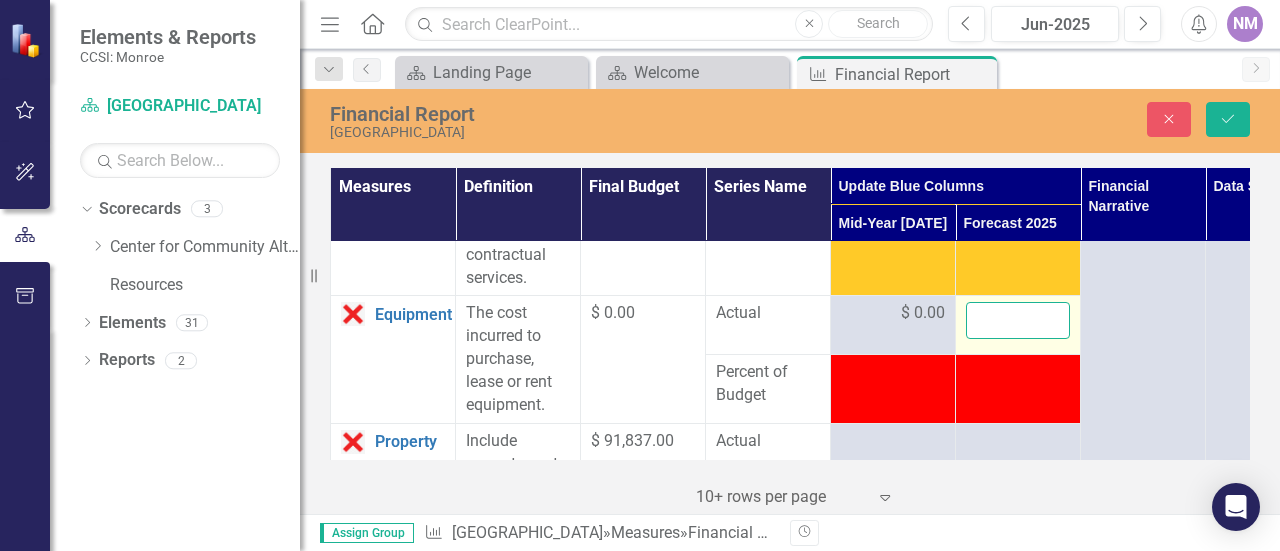 click at bounding box center [1018, 320] 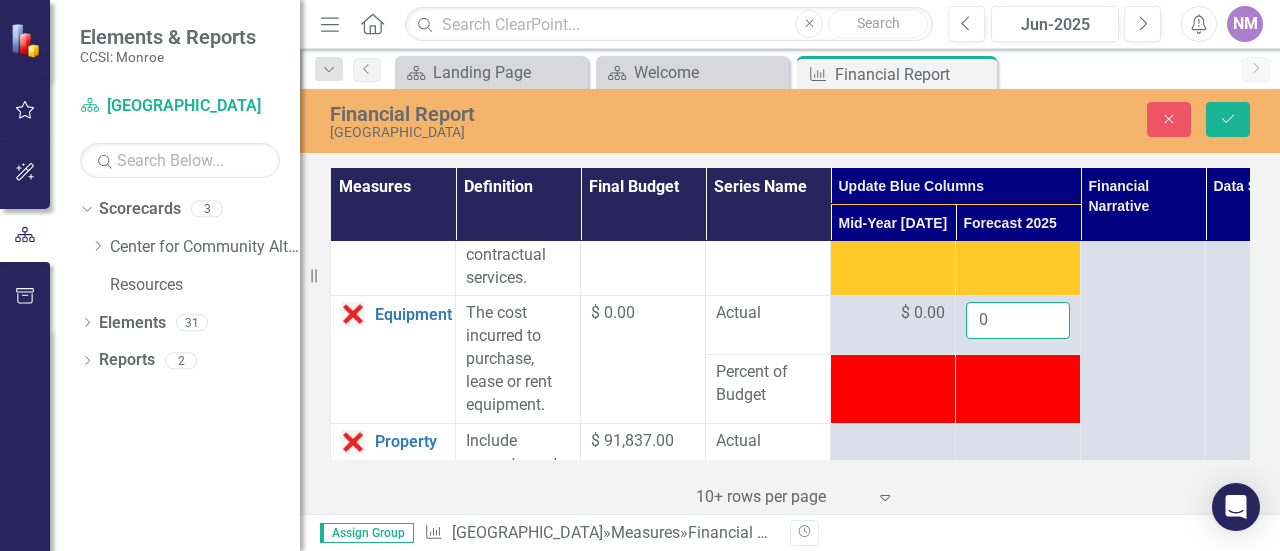 type on "0" 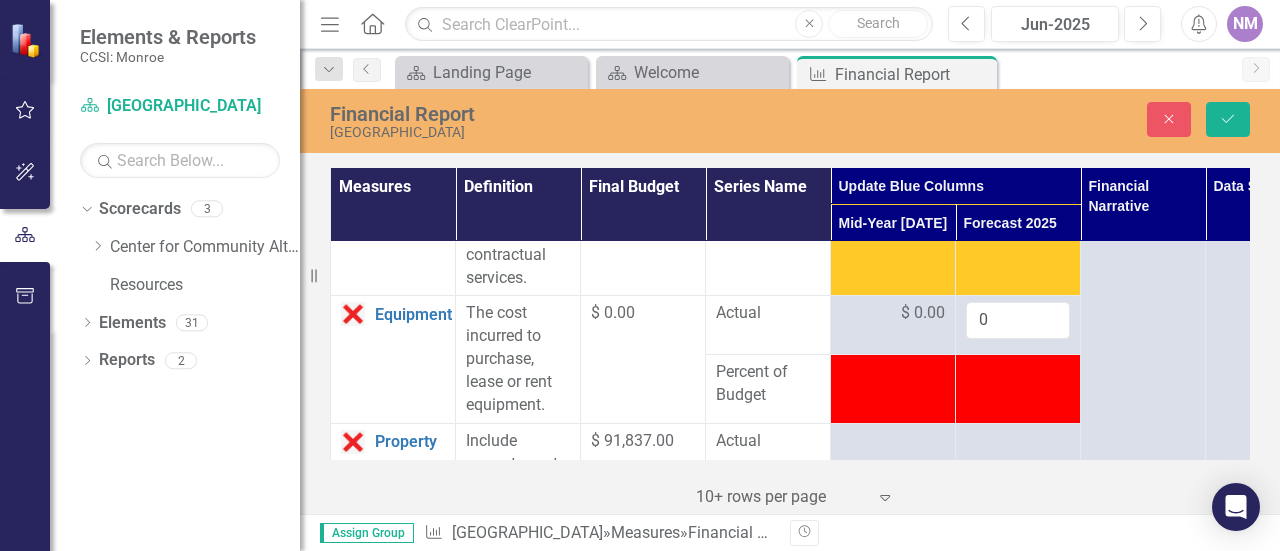click at bounding box center (893, 373) 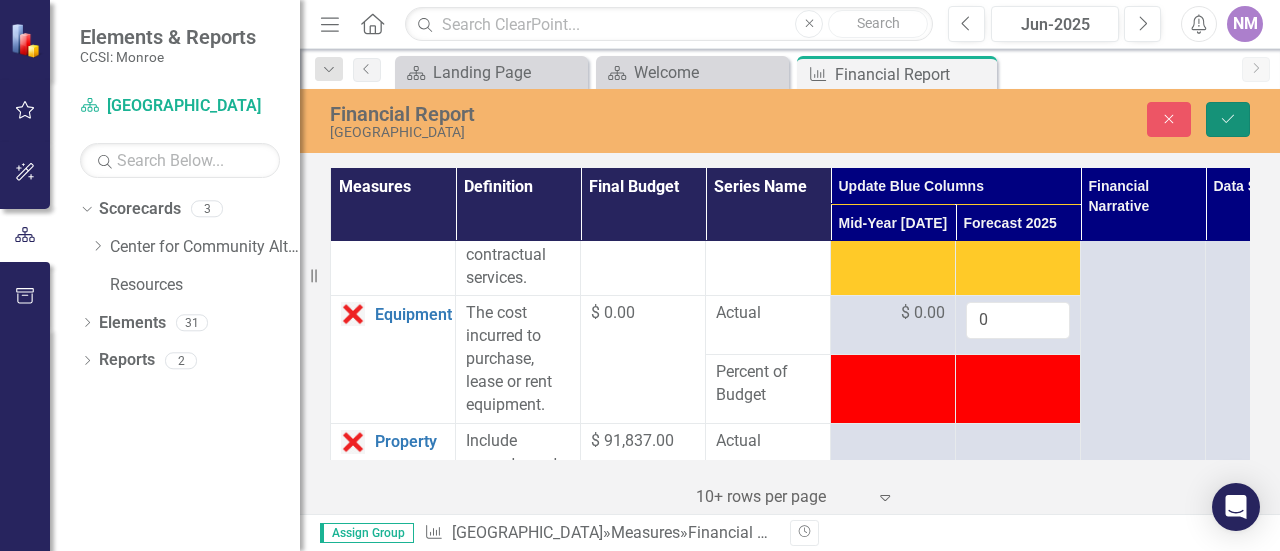 click on "Save" 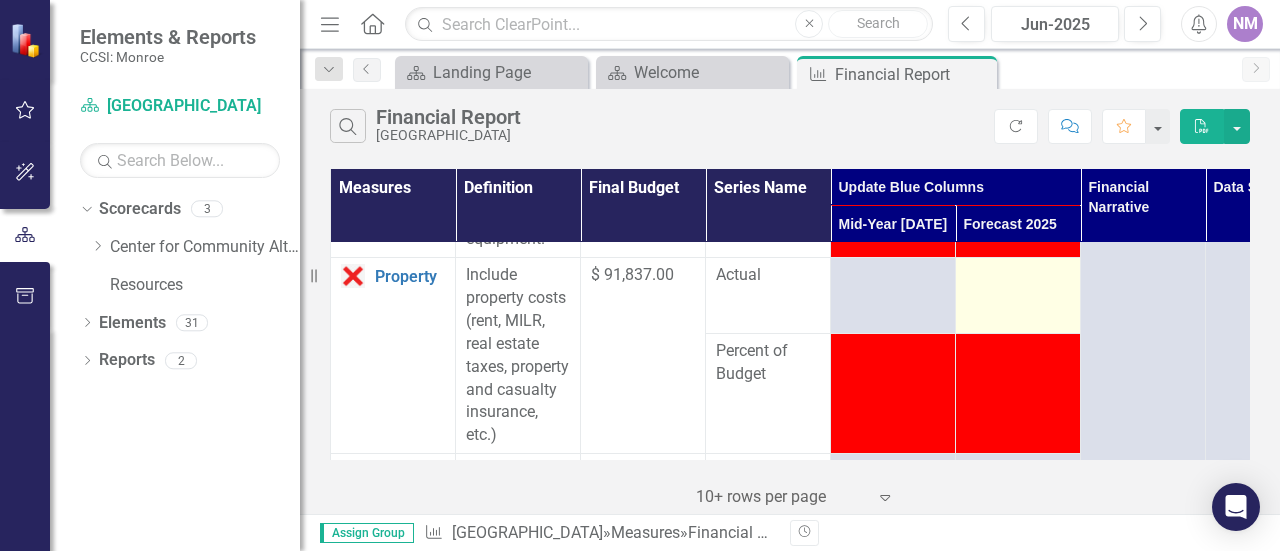 scroll, scrollTop: 1466, scrollLeft: 0, axis: vertical 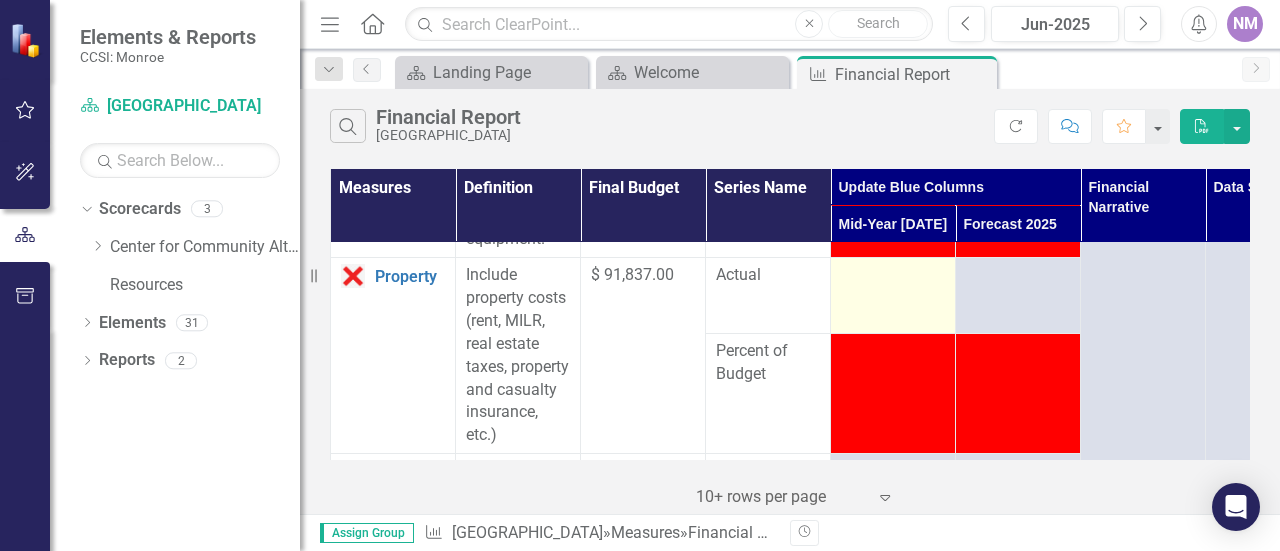 click at bounding box center (893, 296) 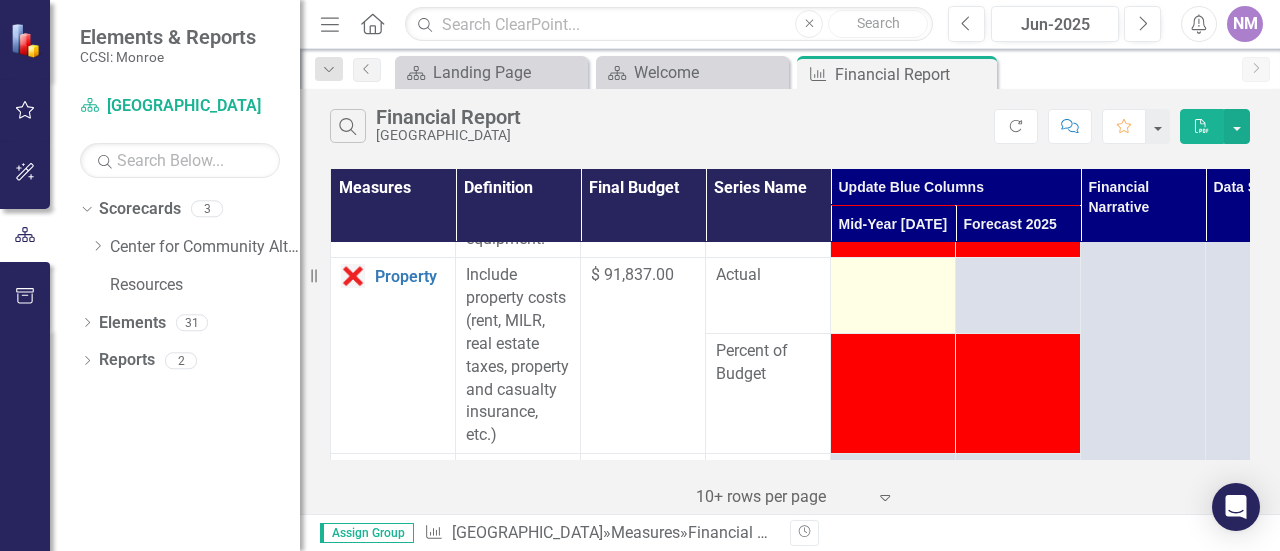 click at bounding box center [893, 296] 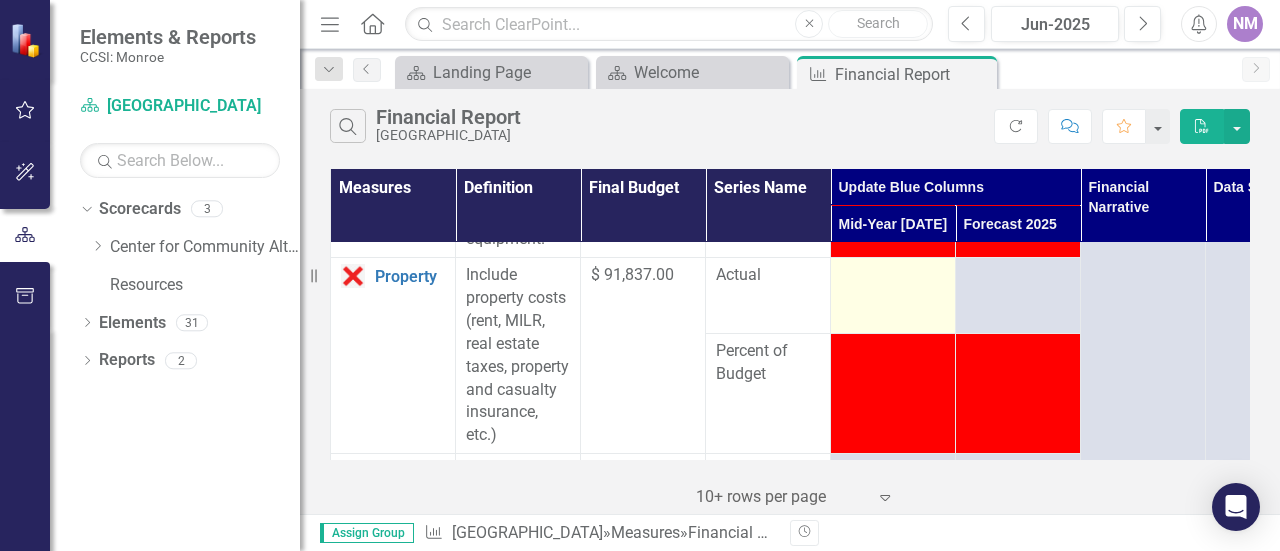 click at bounding box center (893, 296) 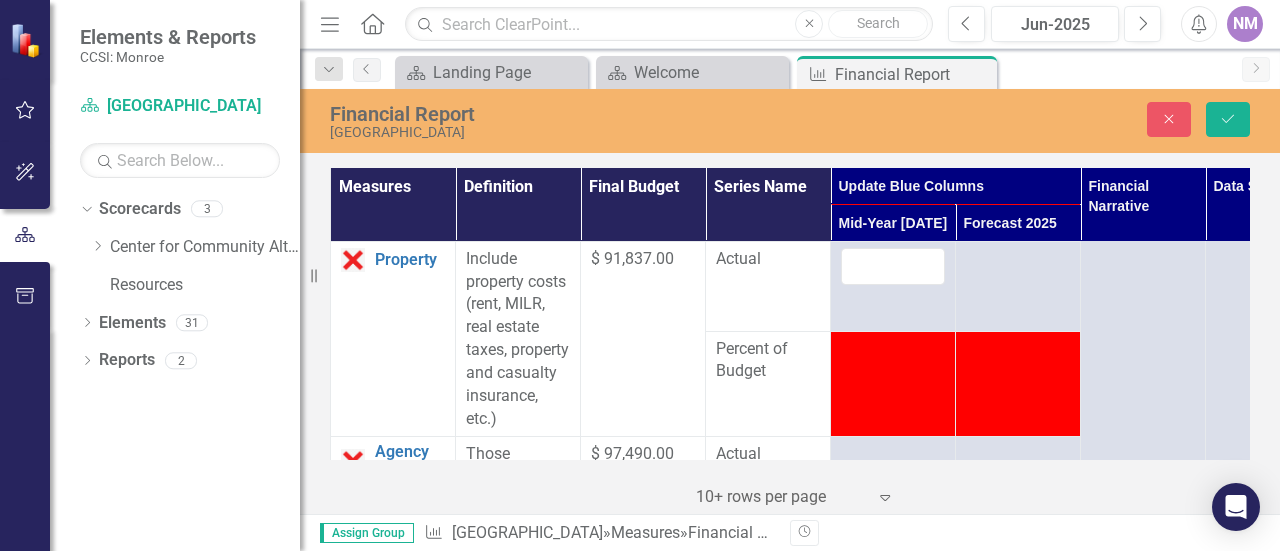 scroll, scrollTop: 1466, scrollLeft: 0, axis: vertical 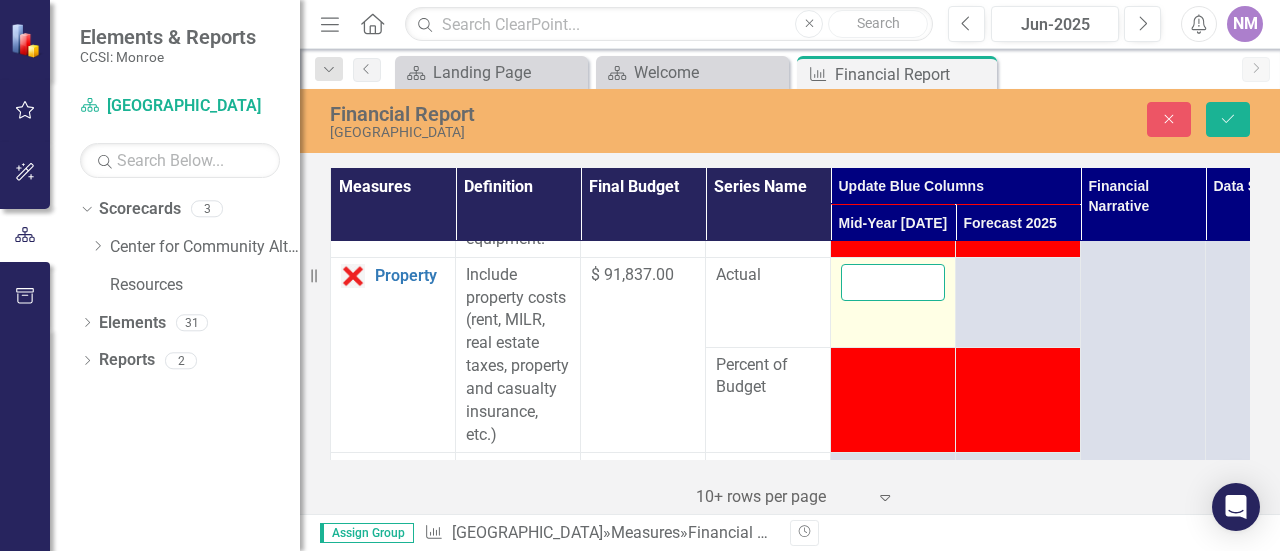 click at bounding box center [893, 282] 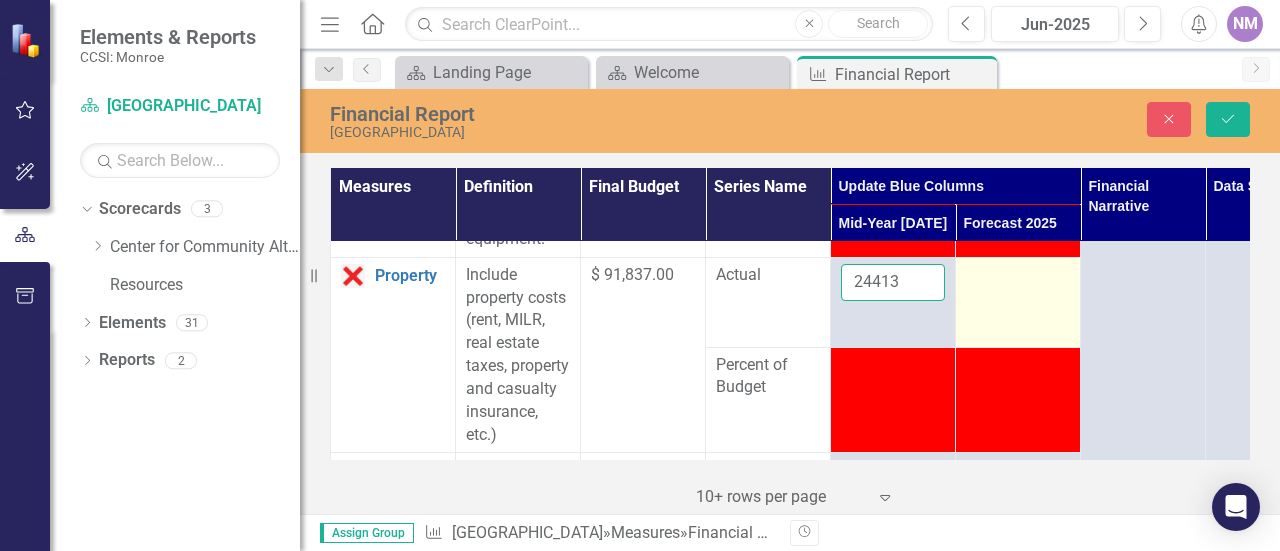 type on "24413" 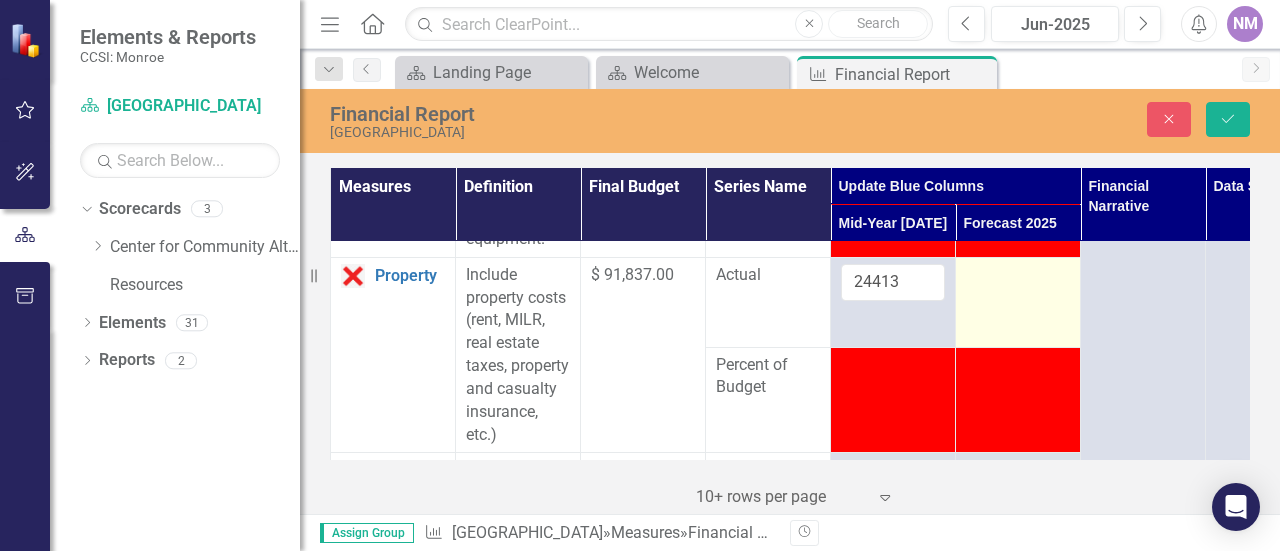 click at bounding box center [1018, 276] 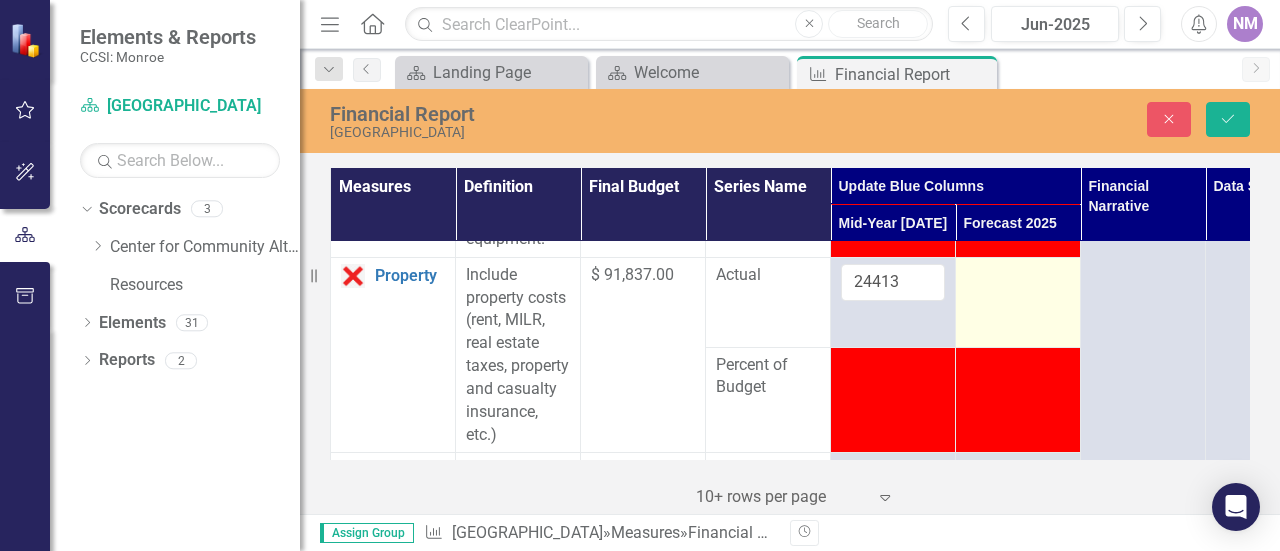 click at bounding box center (1018, 276) 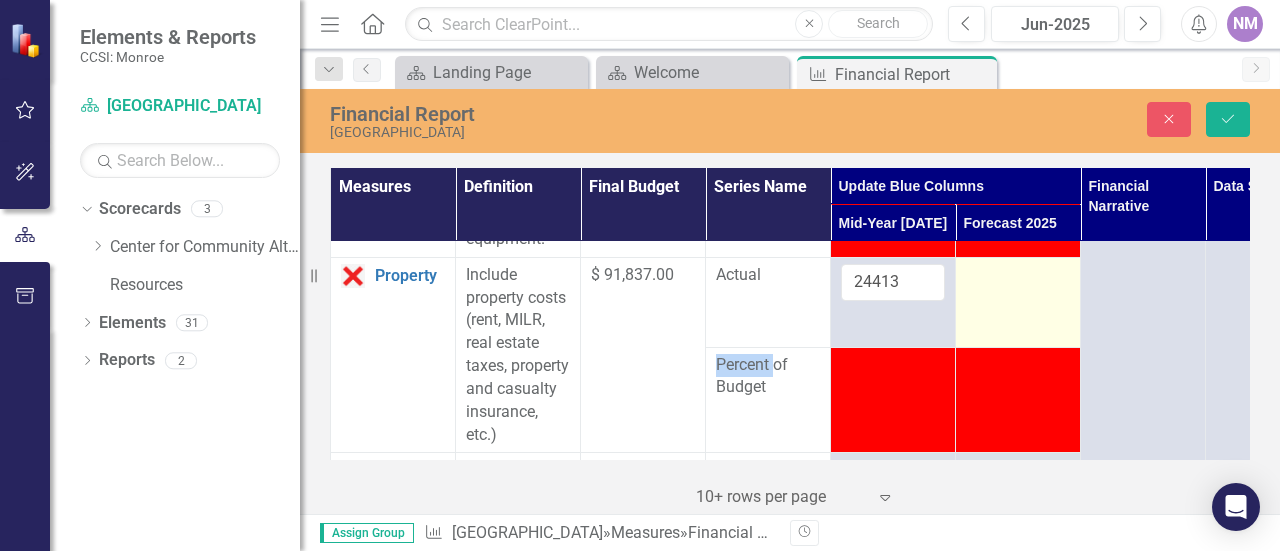click at bounding box center (1018, 276) 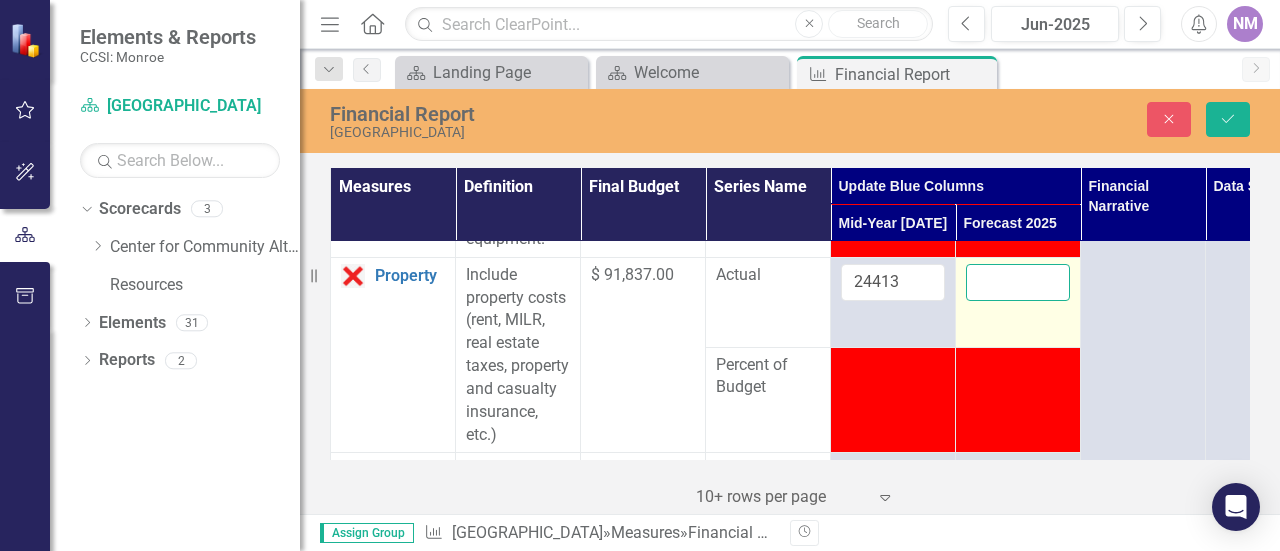 click at bounding box center [1018, 282] 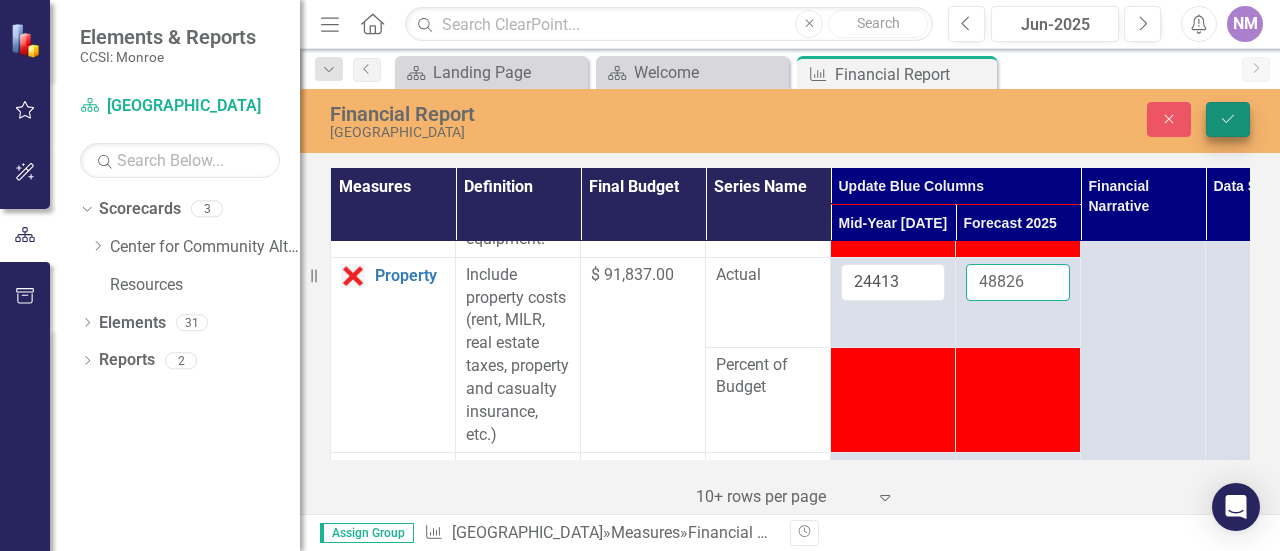type on "48826" 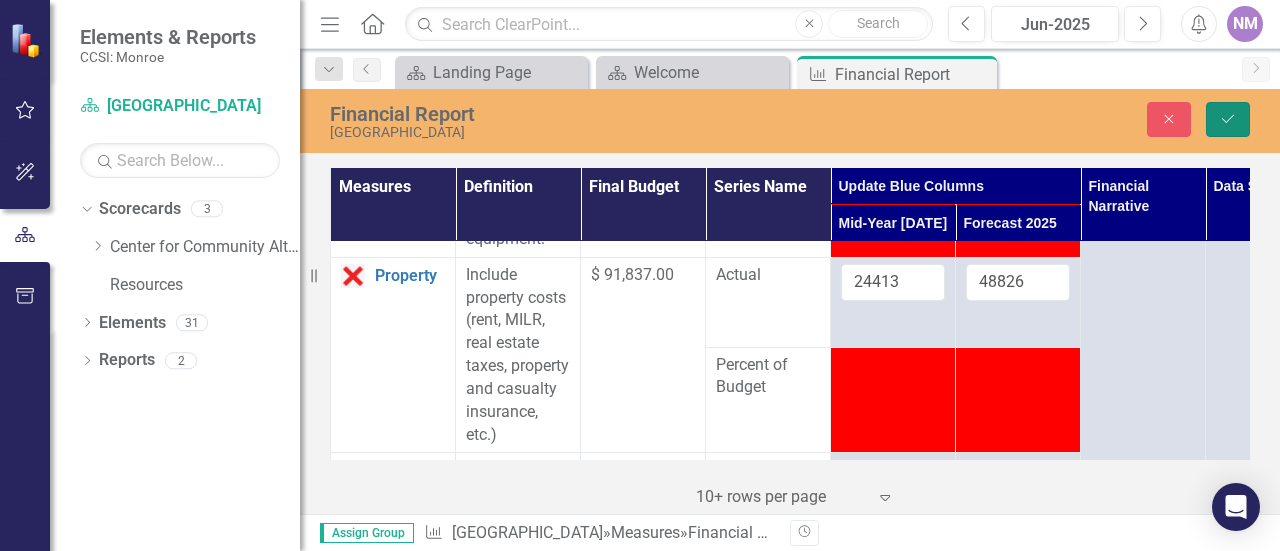 click on "Save" at bounding box center (1228, 119) 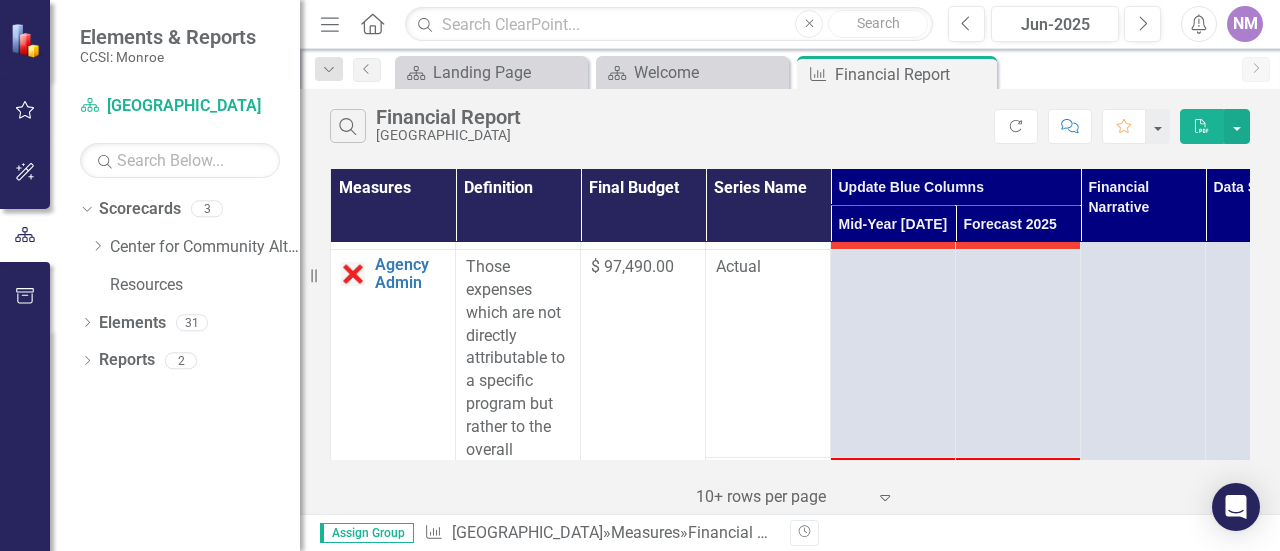 scroll, scrollTop: 1666, scrollLeft: 0, axis: vertical 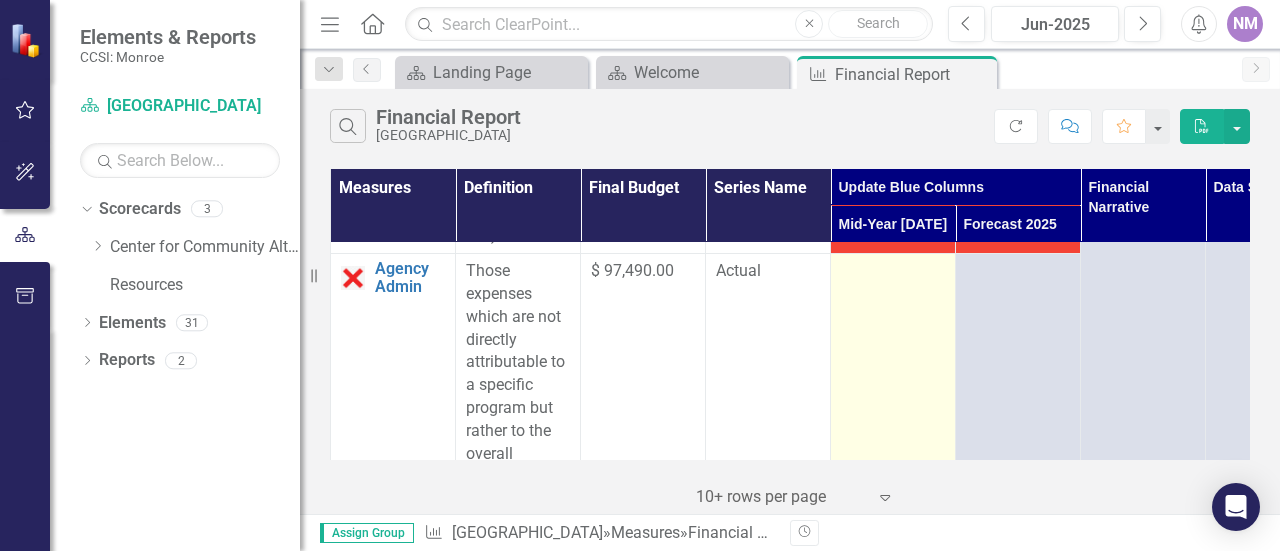 click at bounding box center [893, 358] 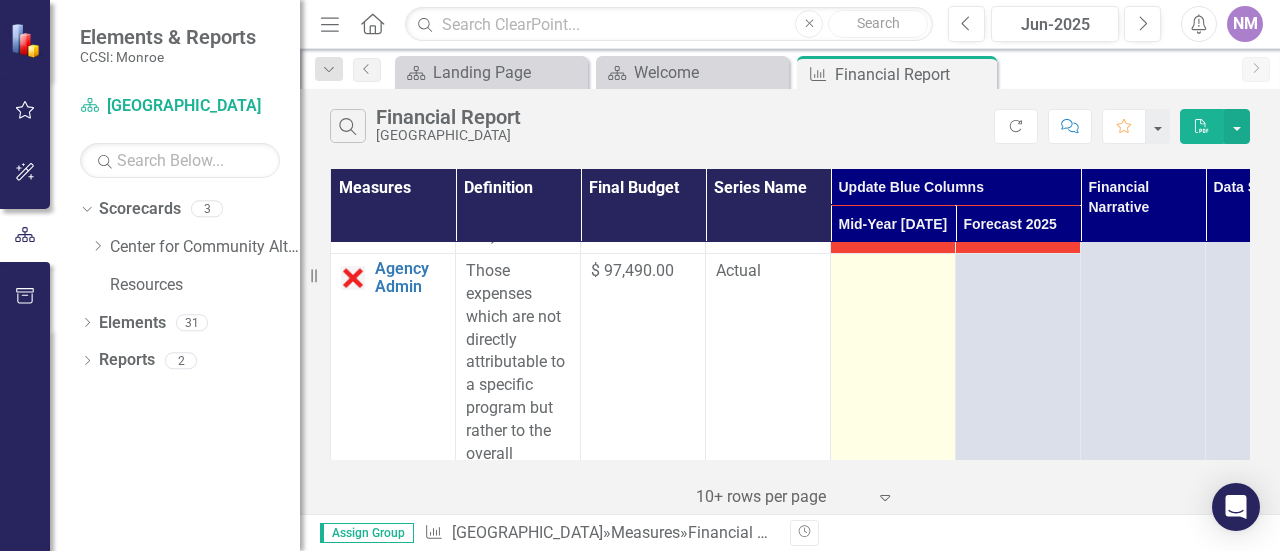 click at bounding box center (893, 358) 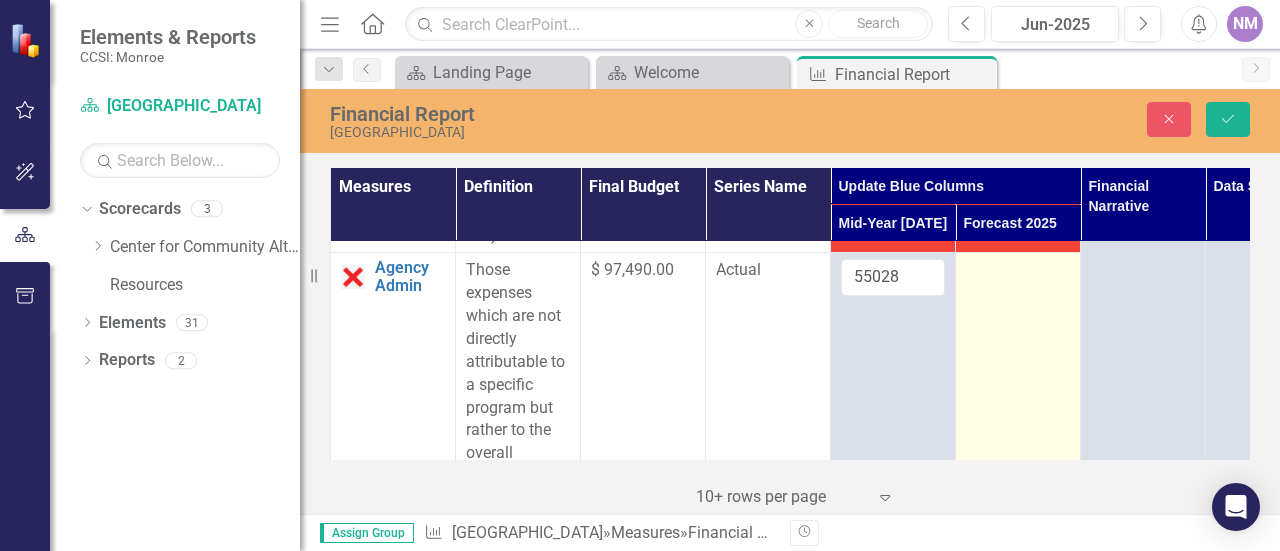 type on "55028" 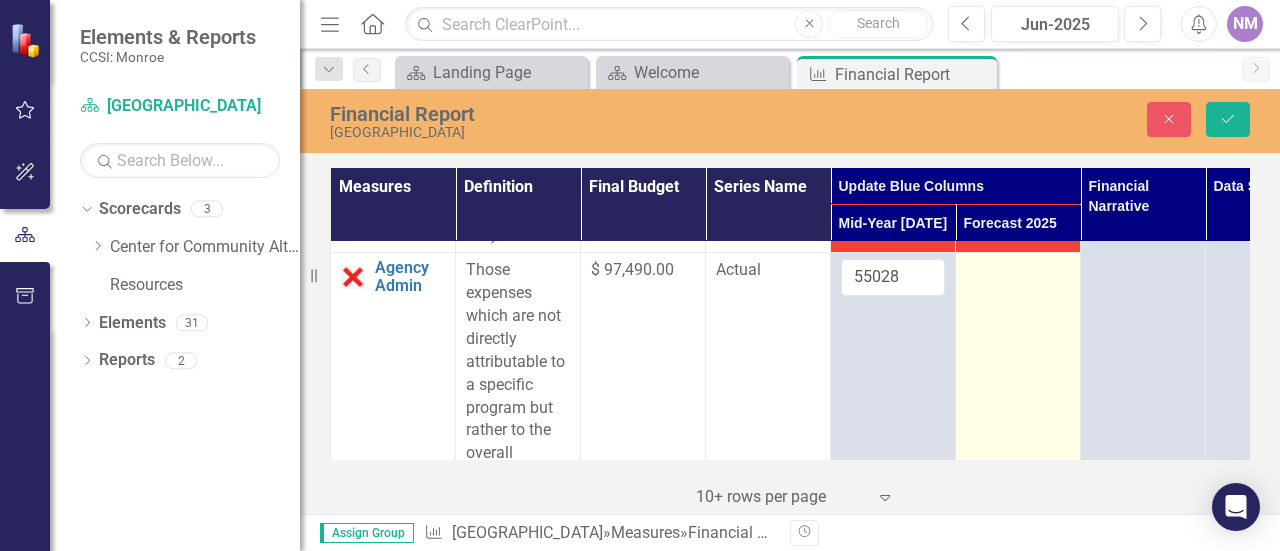 click at bounding box center [1018, 271] 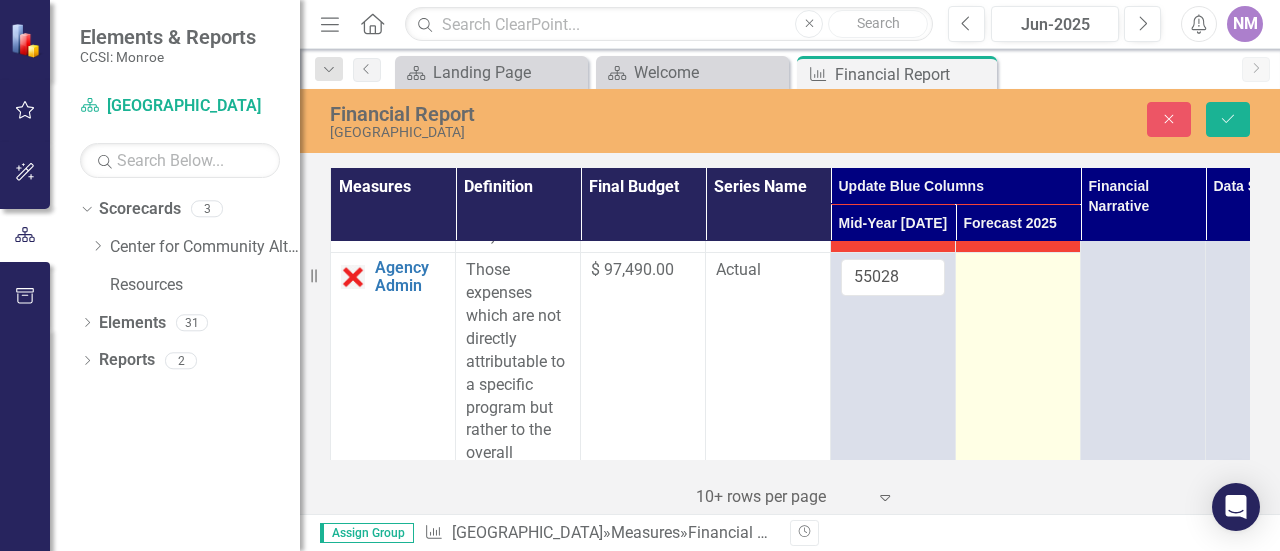 click at bounding box center [1018, 271] 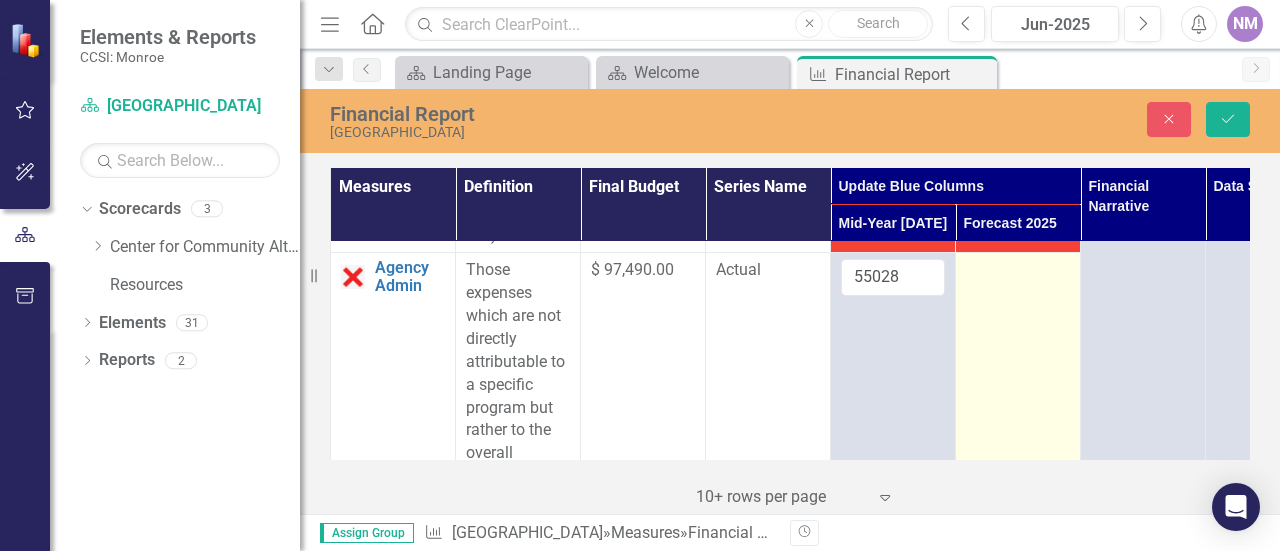 click at bounding box center (1018, 271) 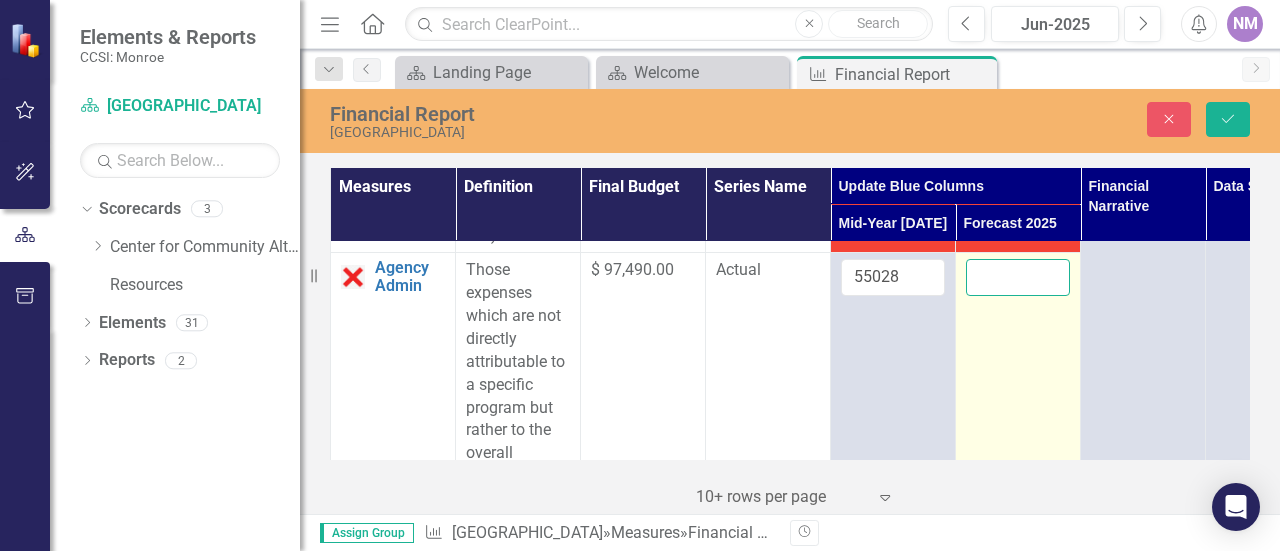 click at bounding box center [1018, 277] 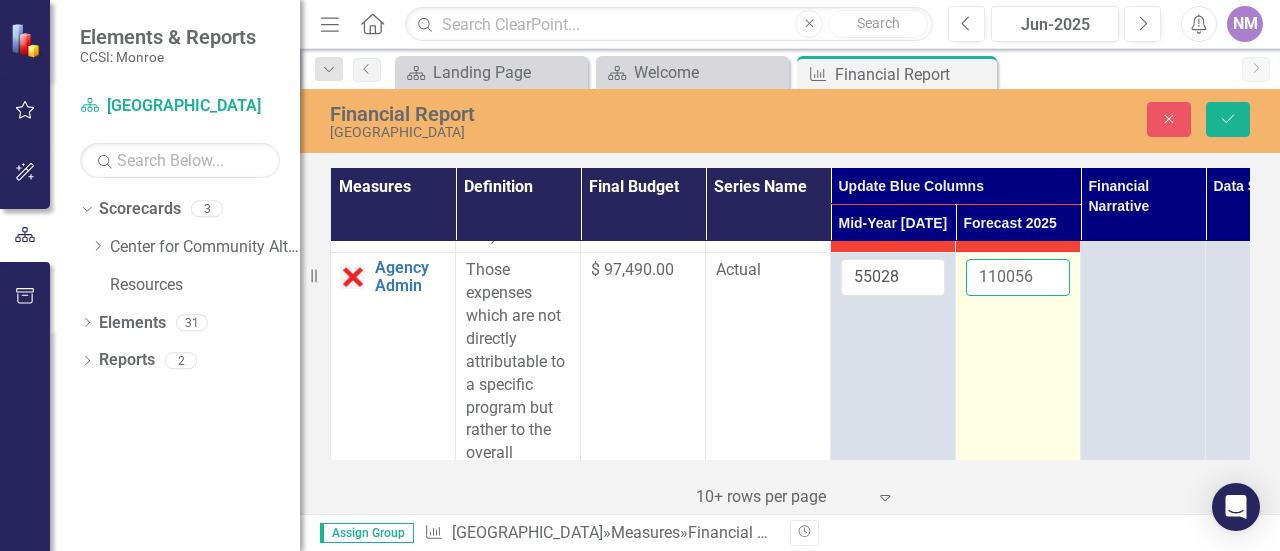 type on "110056" 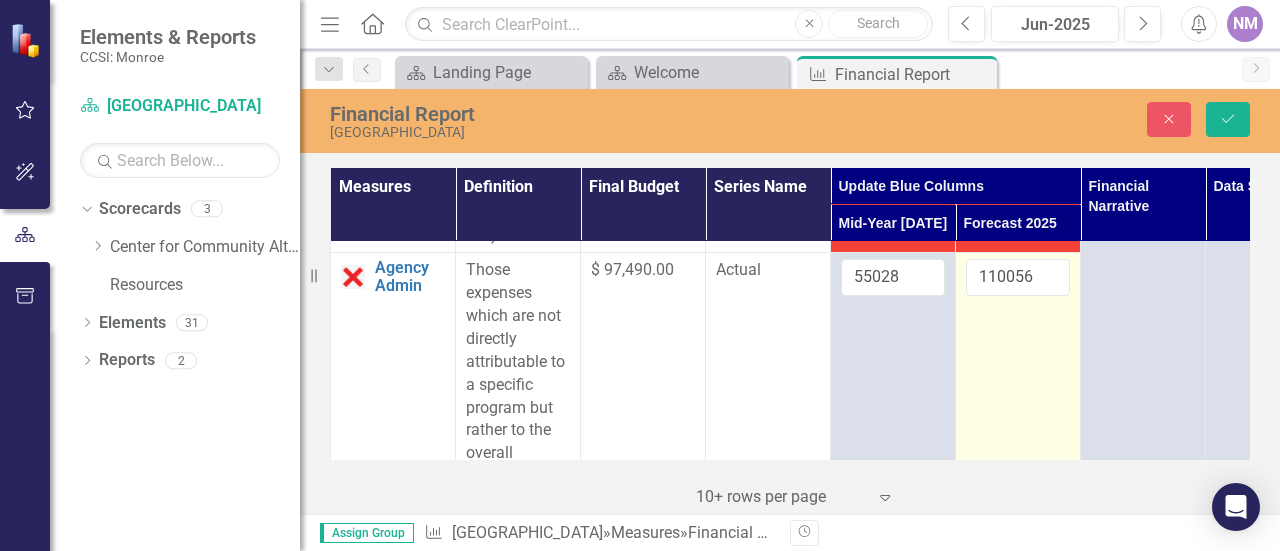click on "110056" at bounding box center (1018, 376) 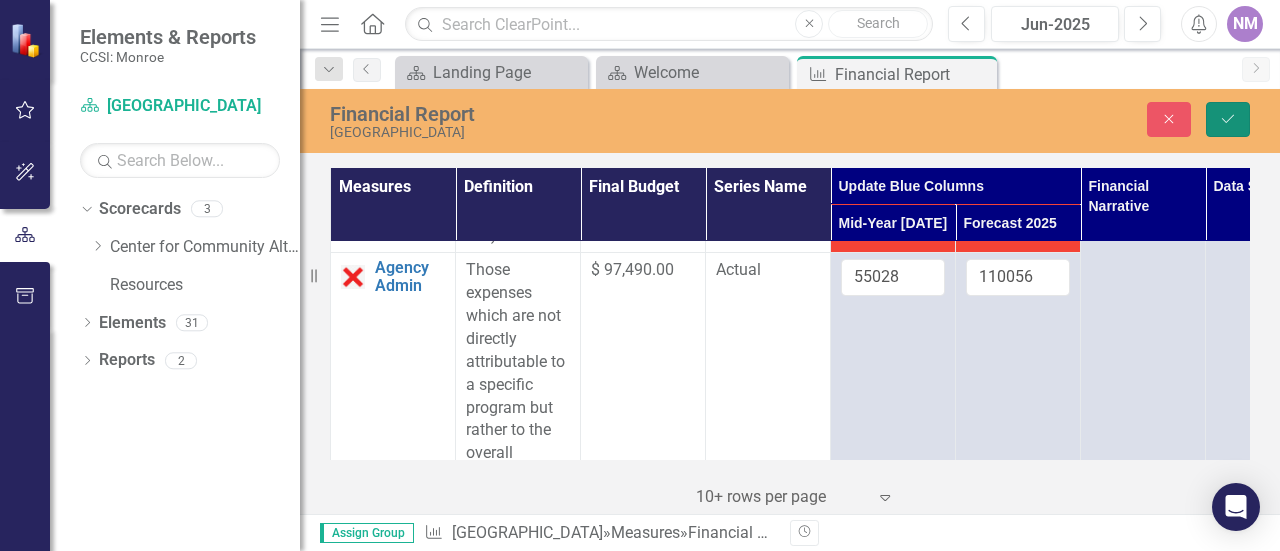 click 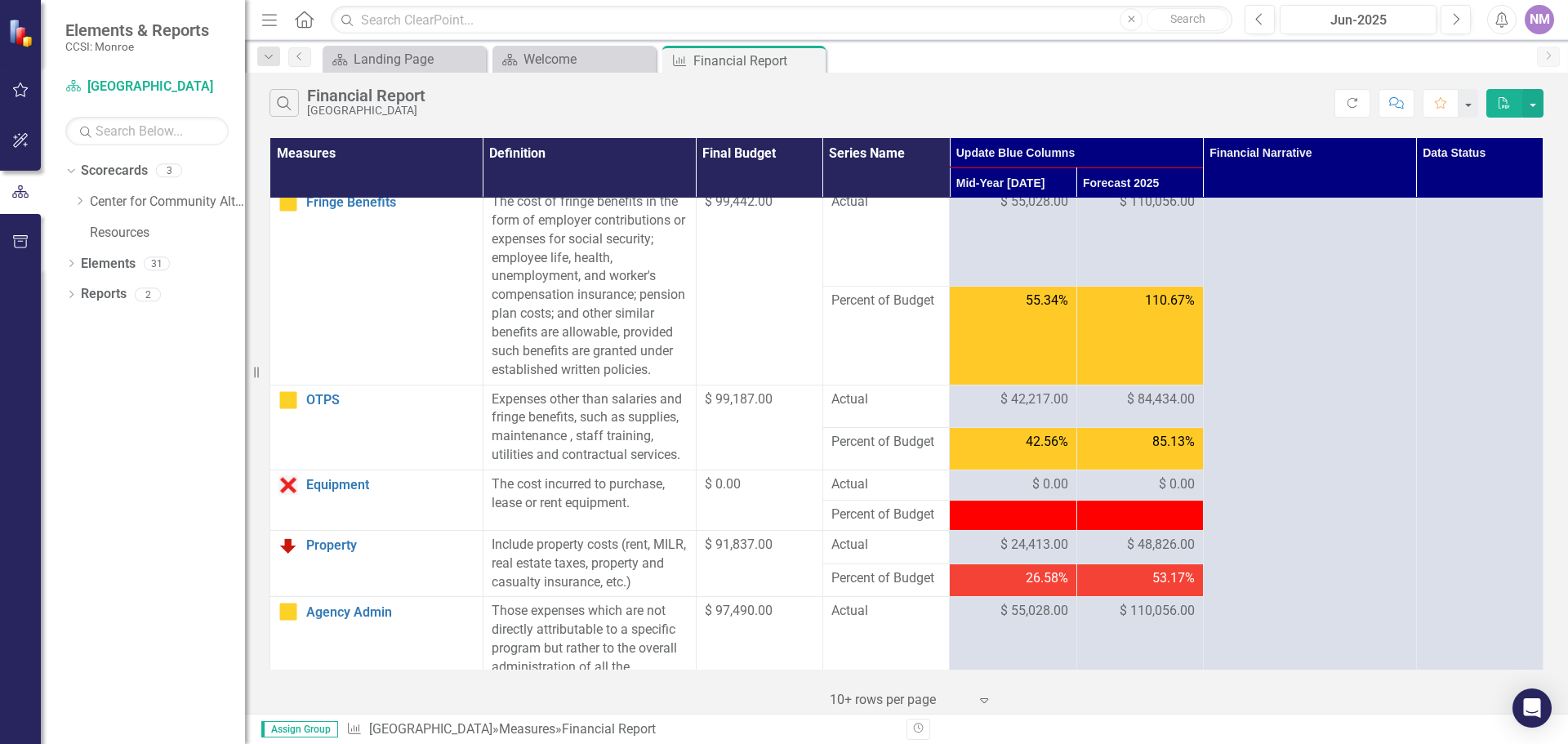 scroll, scrollTop: 180, scrollLeft: 0, axis: vertical 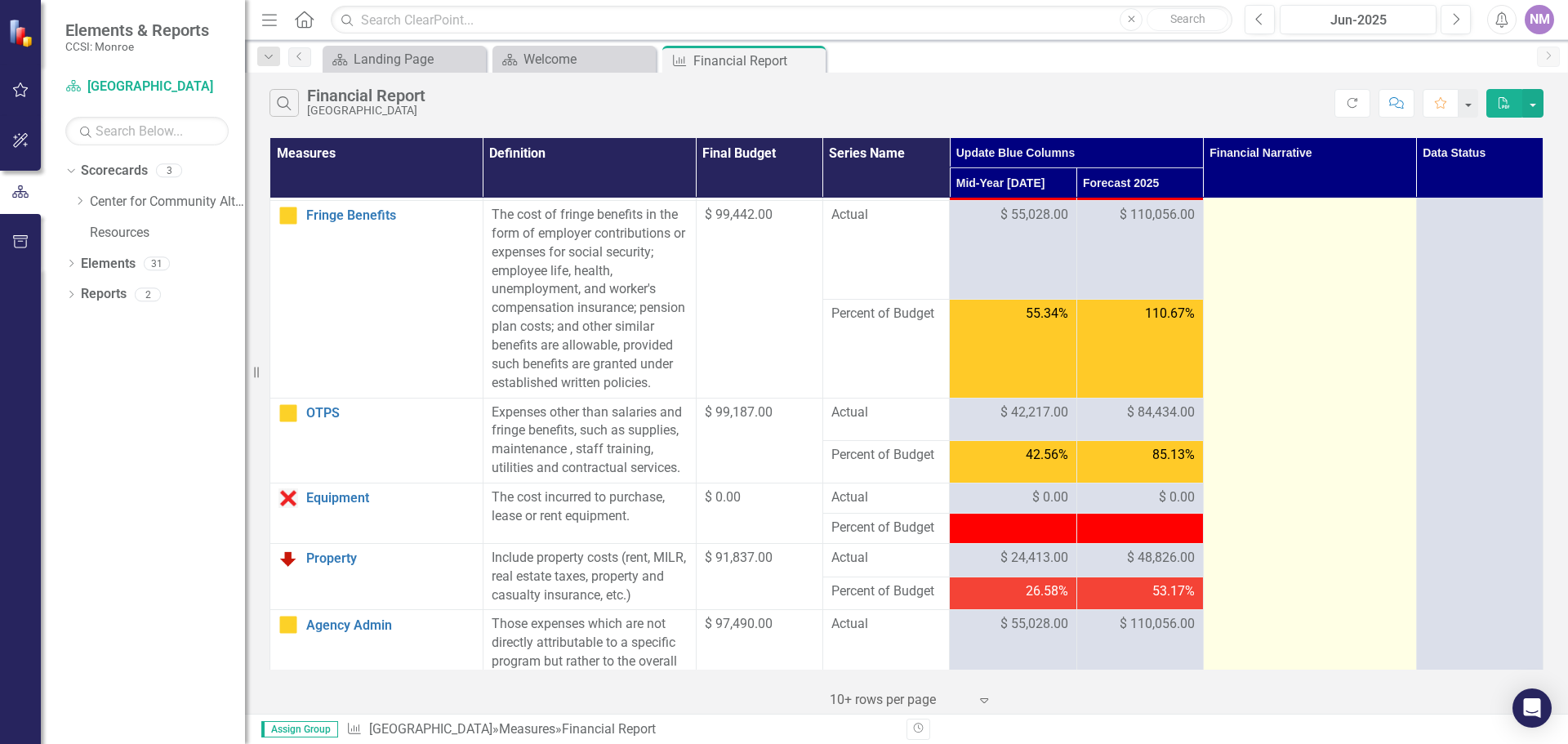 click at bounding box center (1309, 1255) 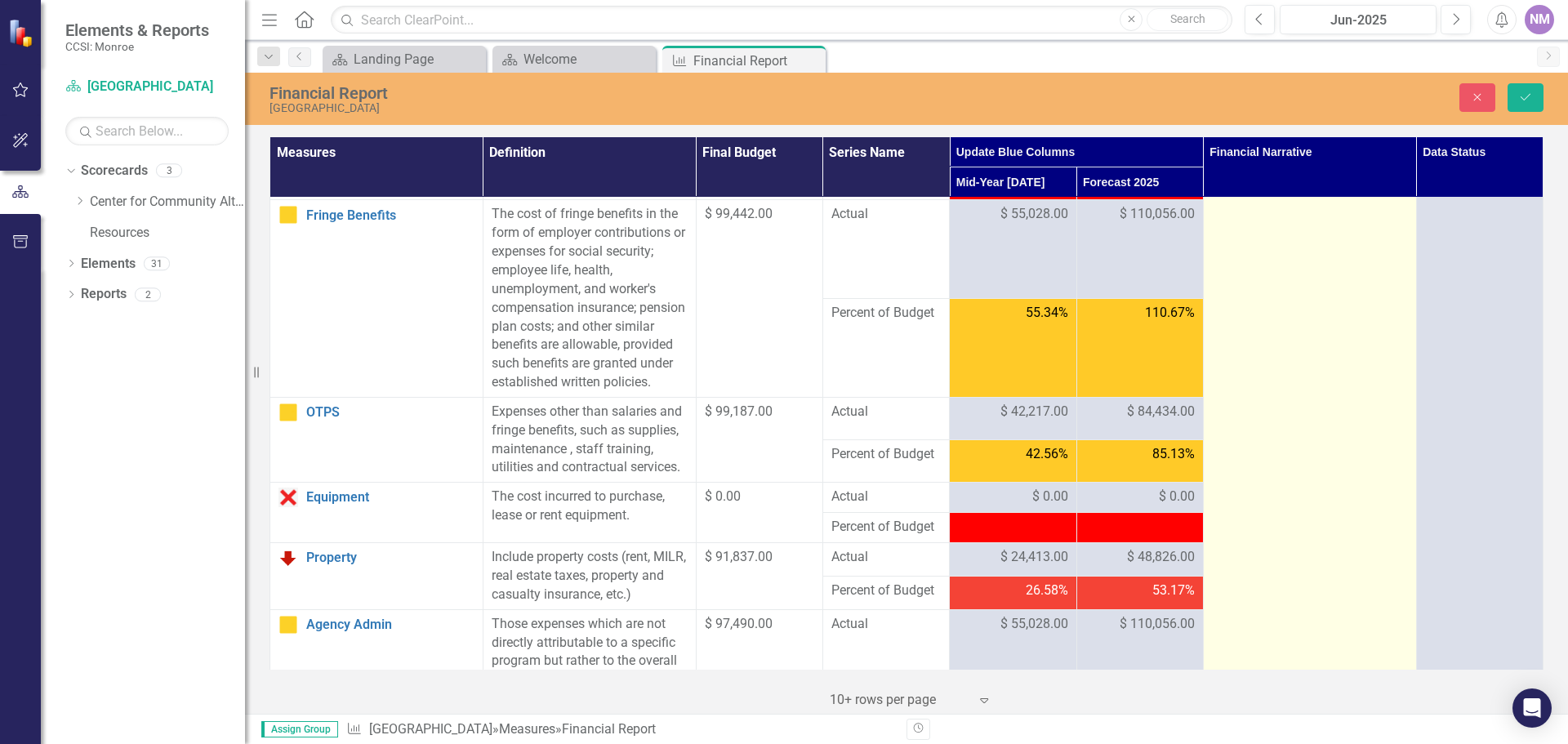 click at bounding box center (1309, 1254) 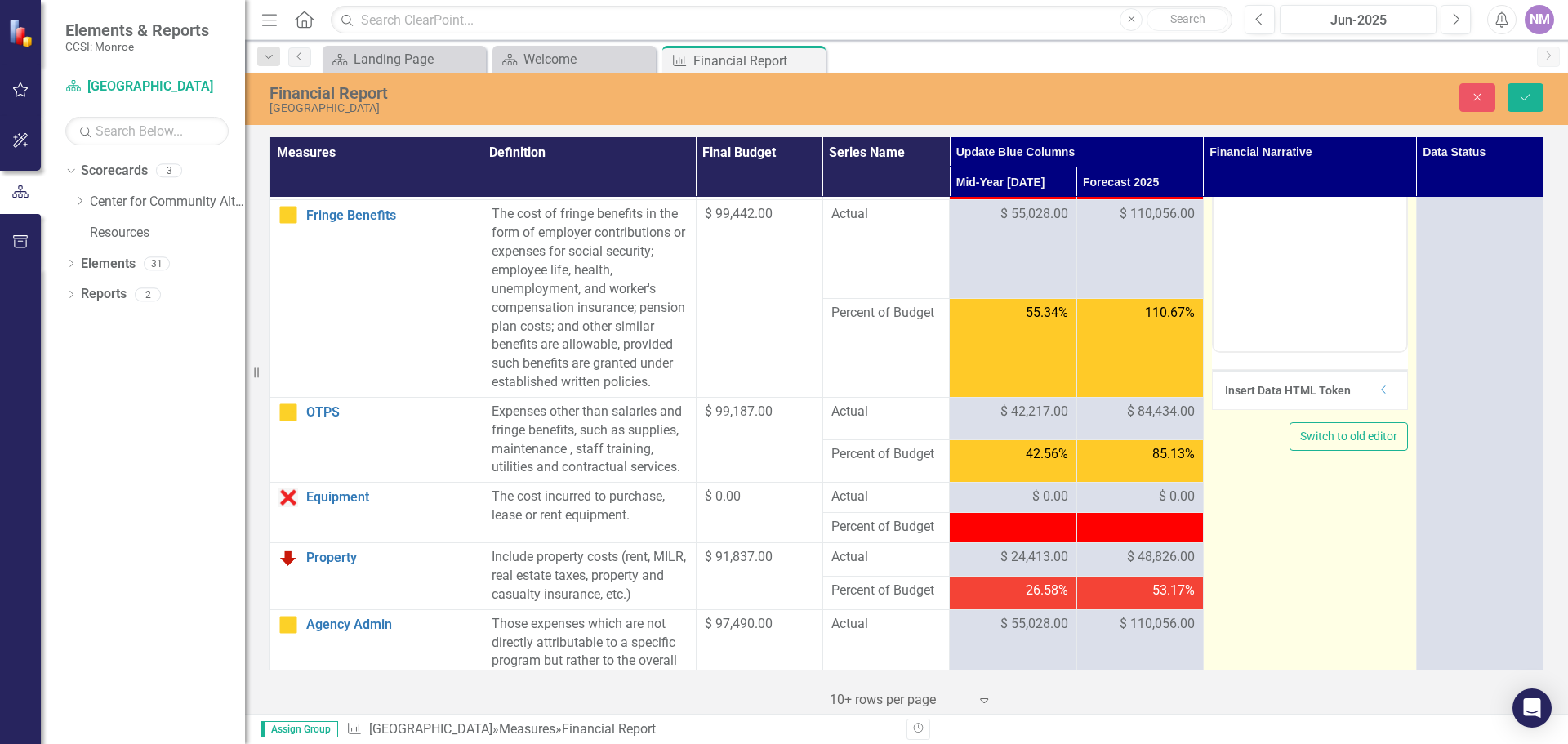 scroll, scrollTop: 0, scrollLeft: 0, axis: both 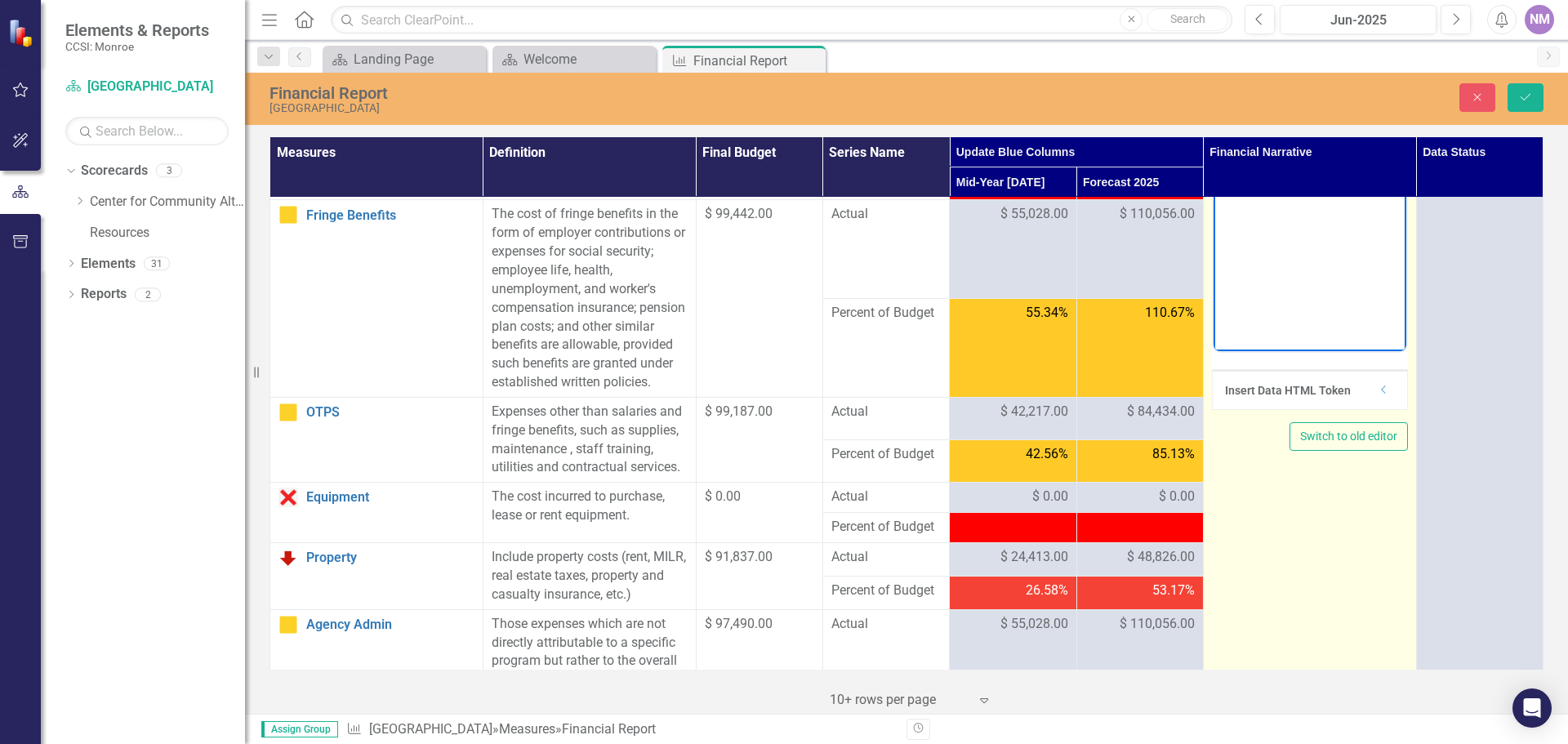 click at bounding box center (1309, 189) 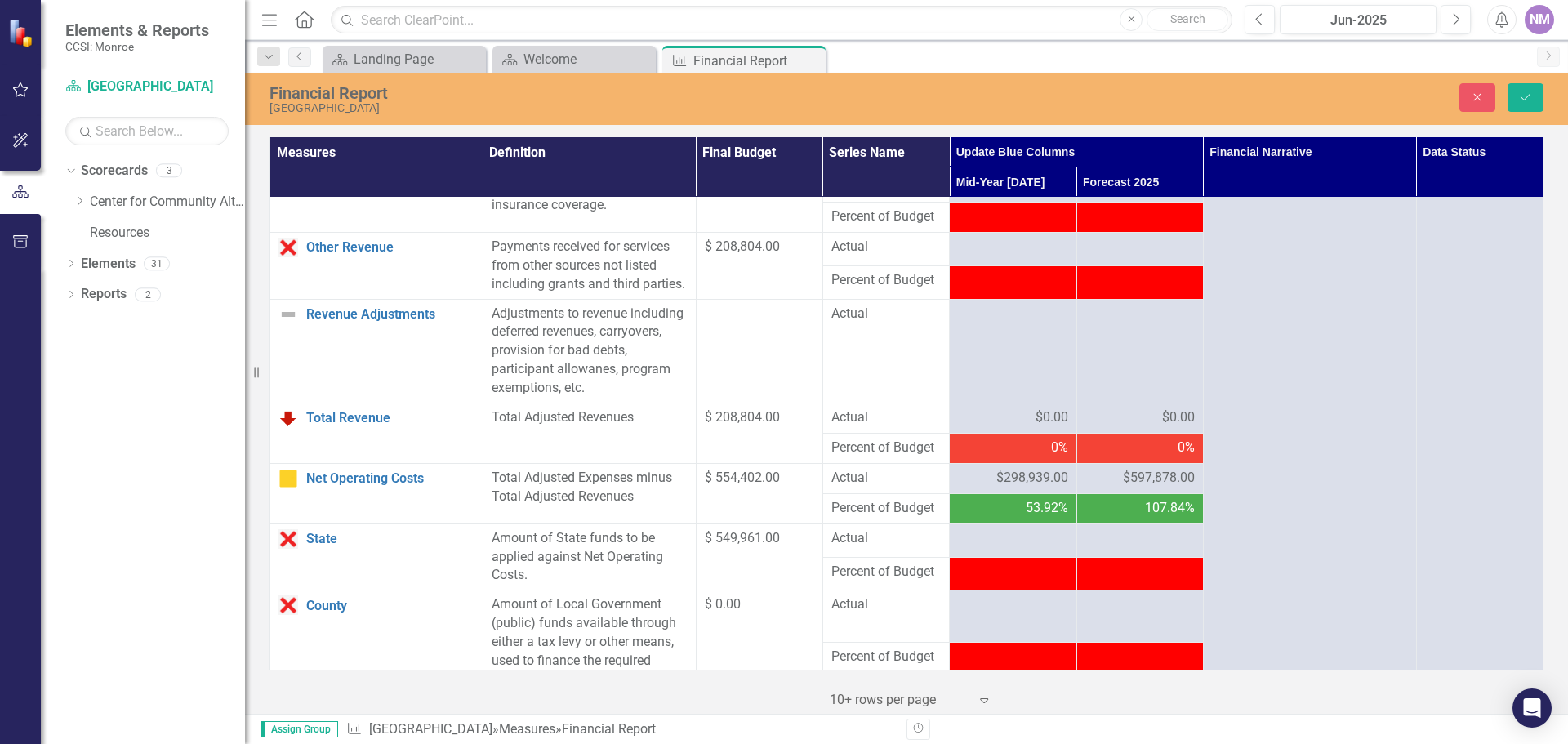 scroll, scrollTop: 1470, scrollLeft: 0, axis: vertical 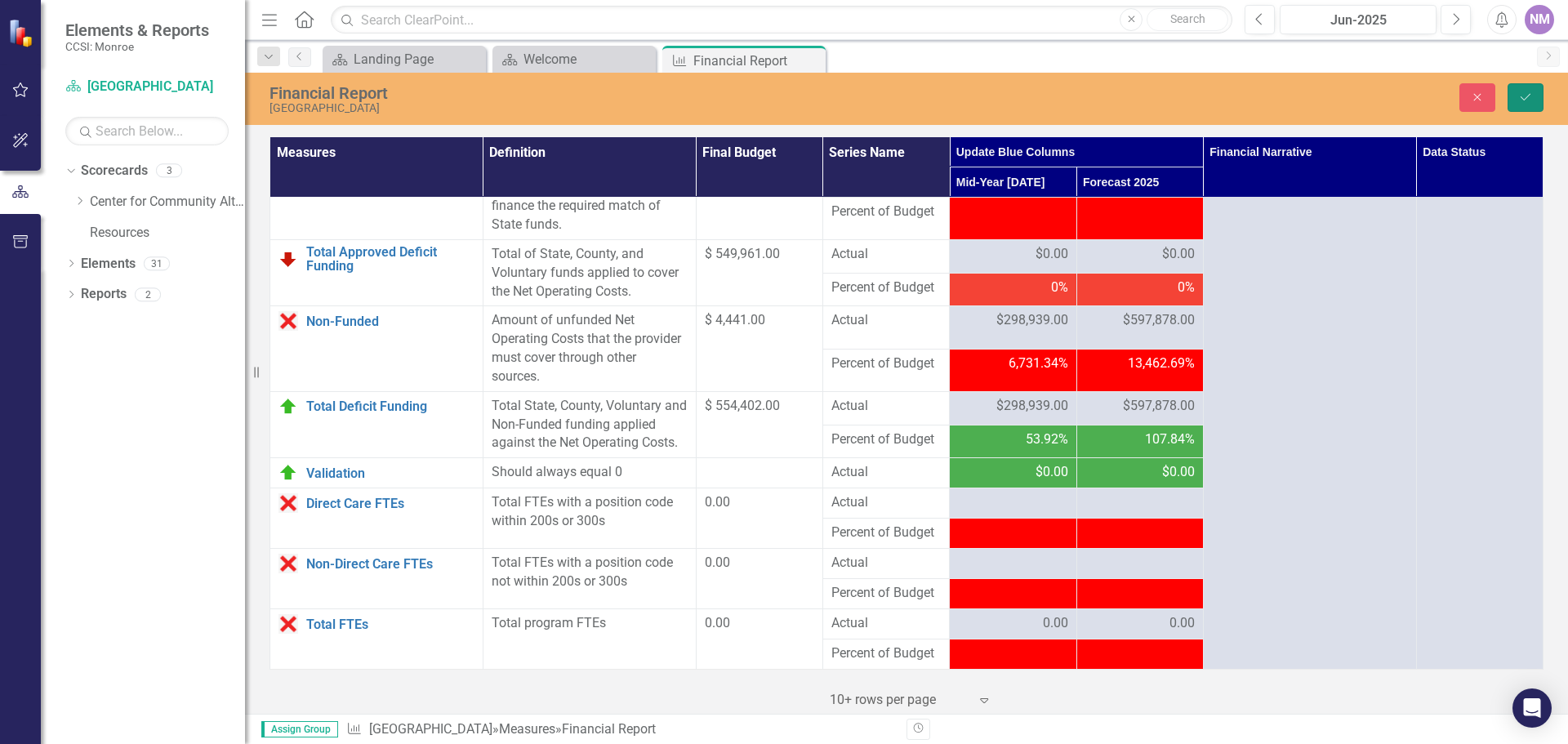 click on "Save" 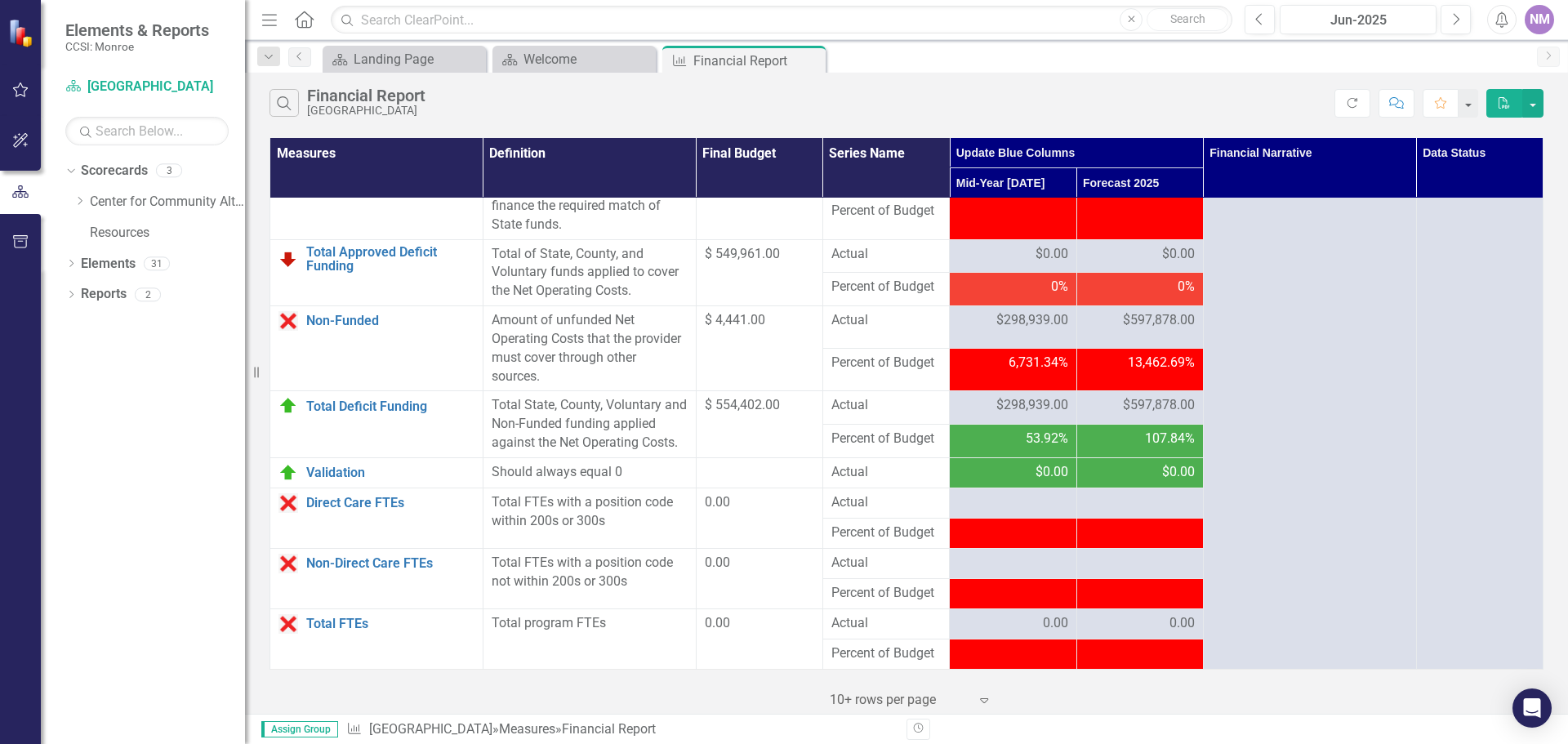 scroll, scrollTop: 2059, scrollLeft: 0, axis: vertical 